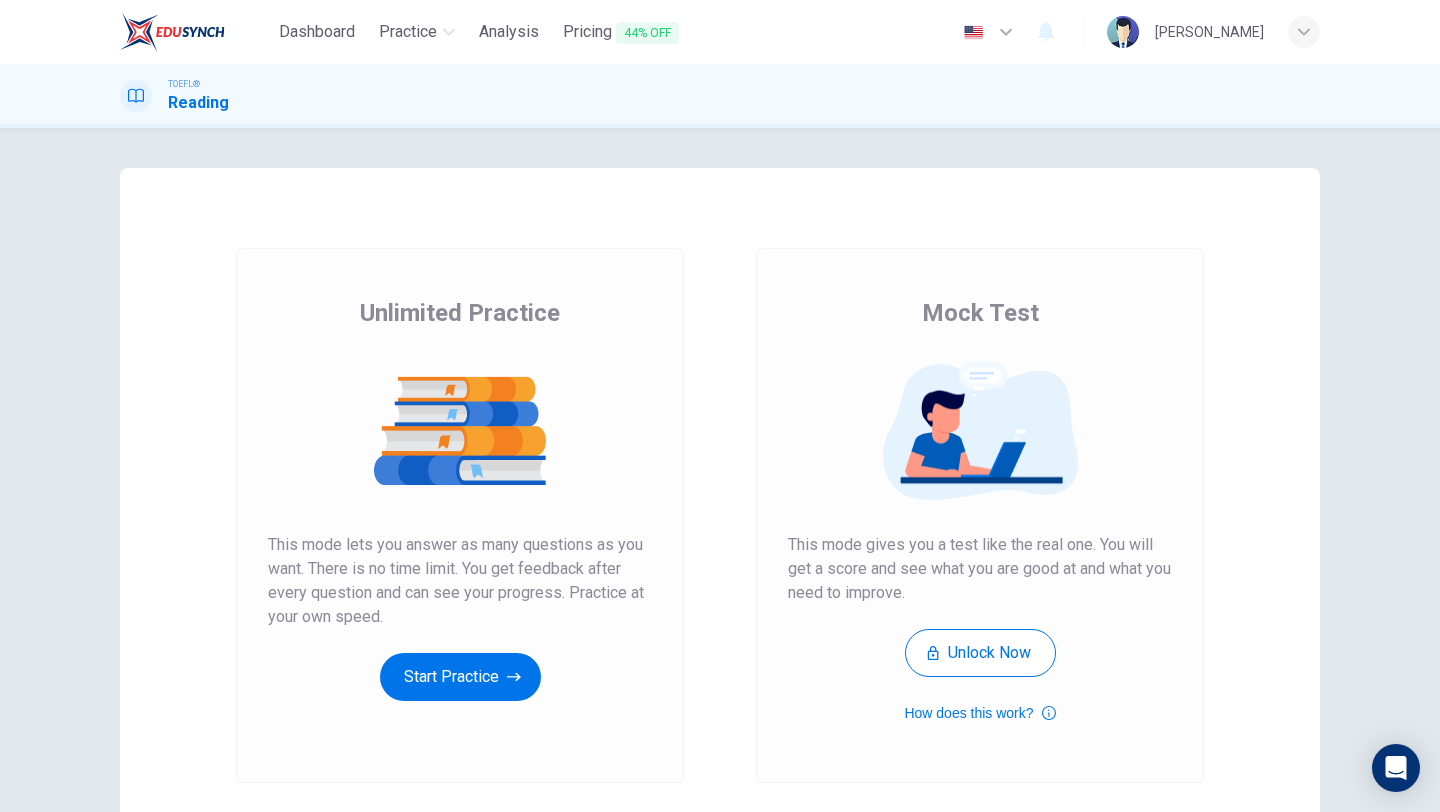 scroll, scrollTop: 0, scrollLeft: 0, axis: both 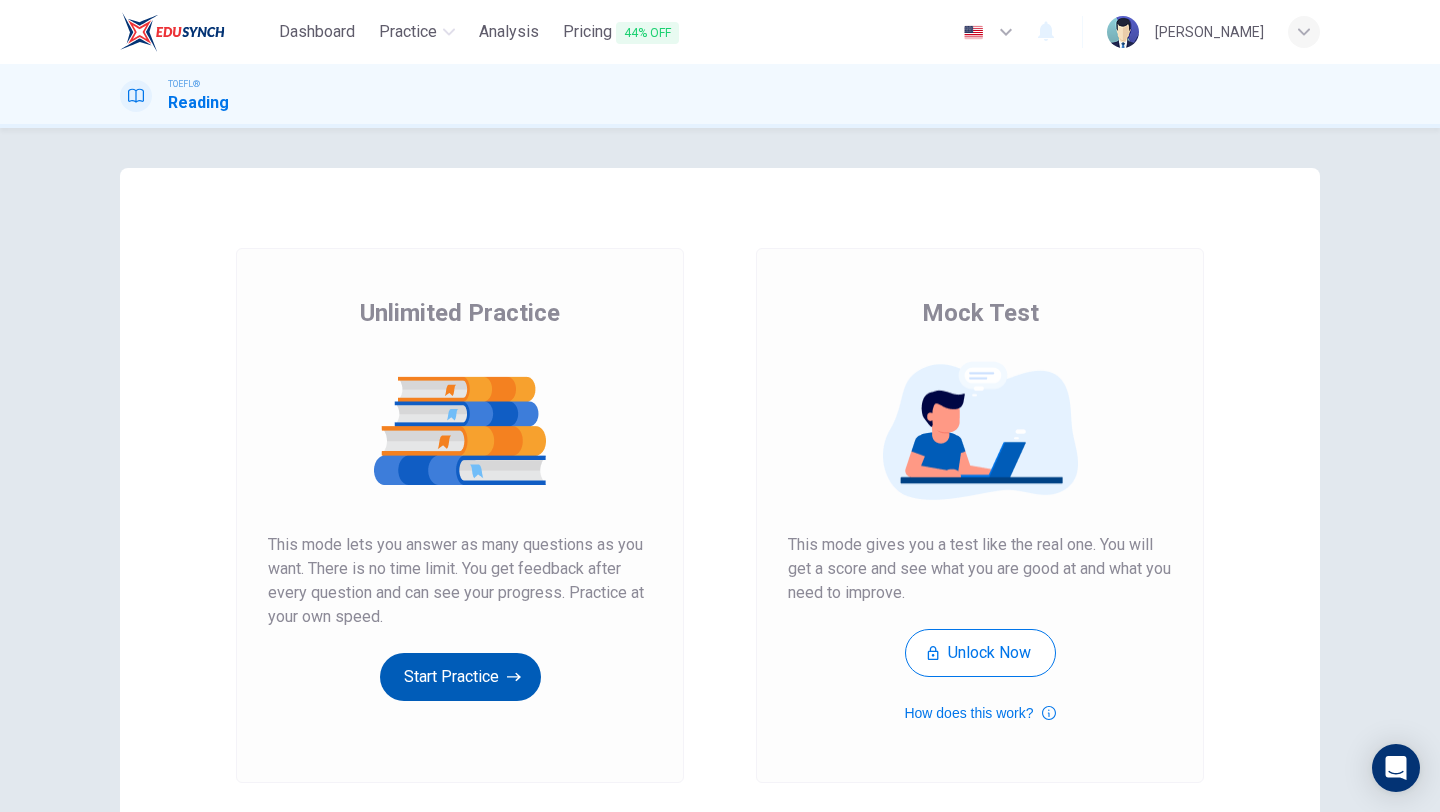 click on "Start Practice" at bounding box center (460, 677) 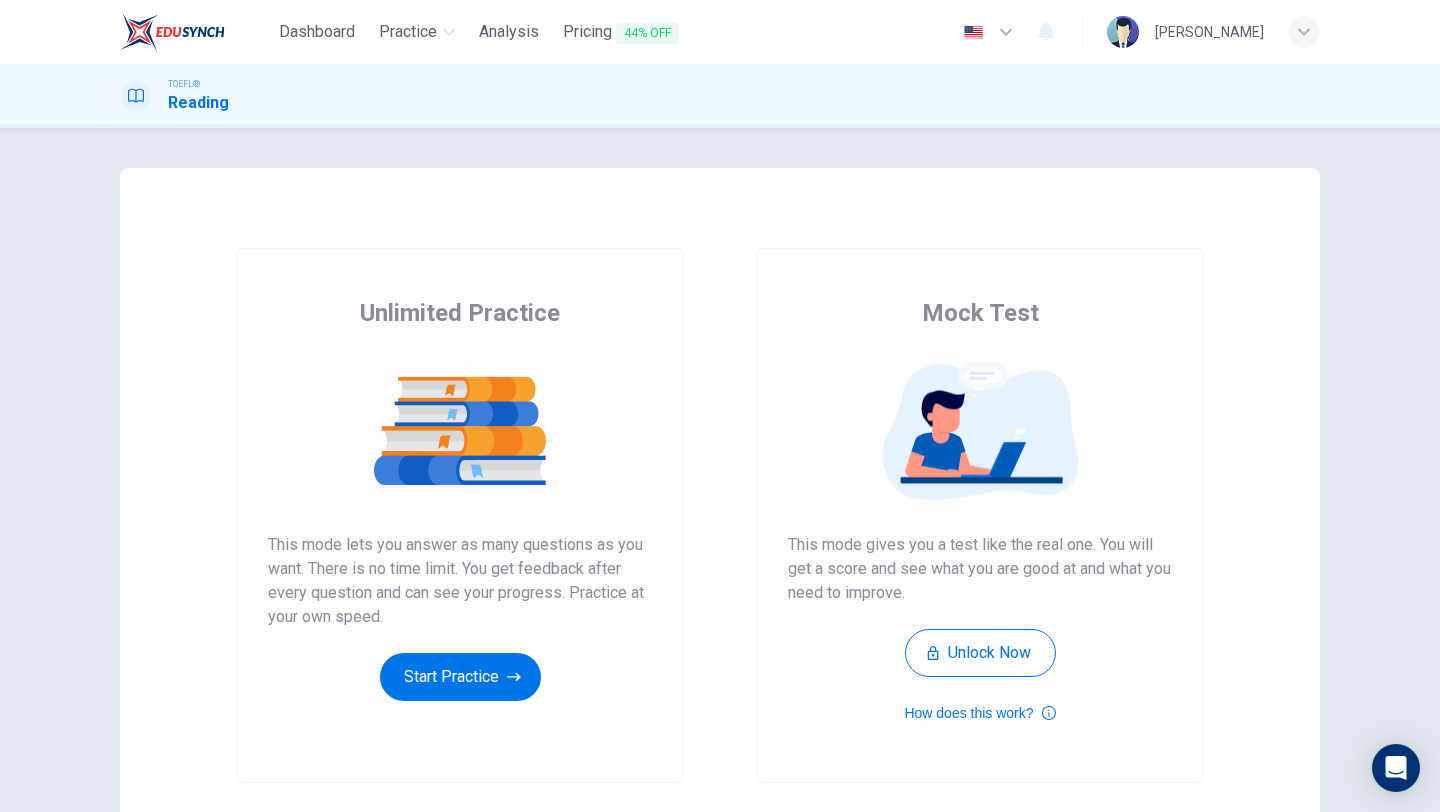 scroll, scrollTop: 0, scrollLeft: 0, axis: both 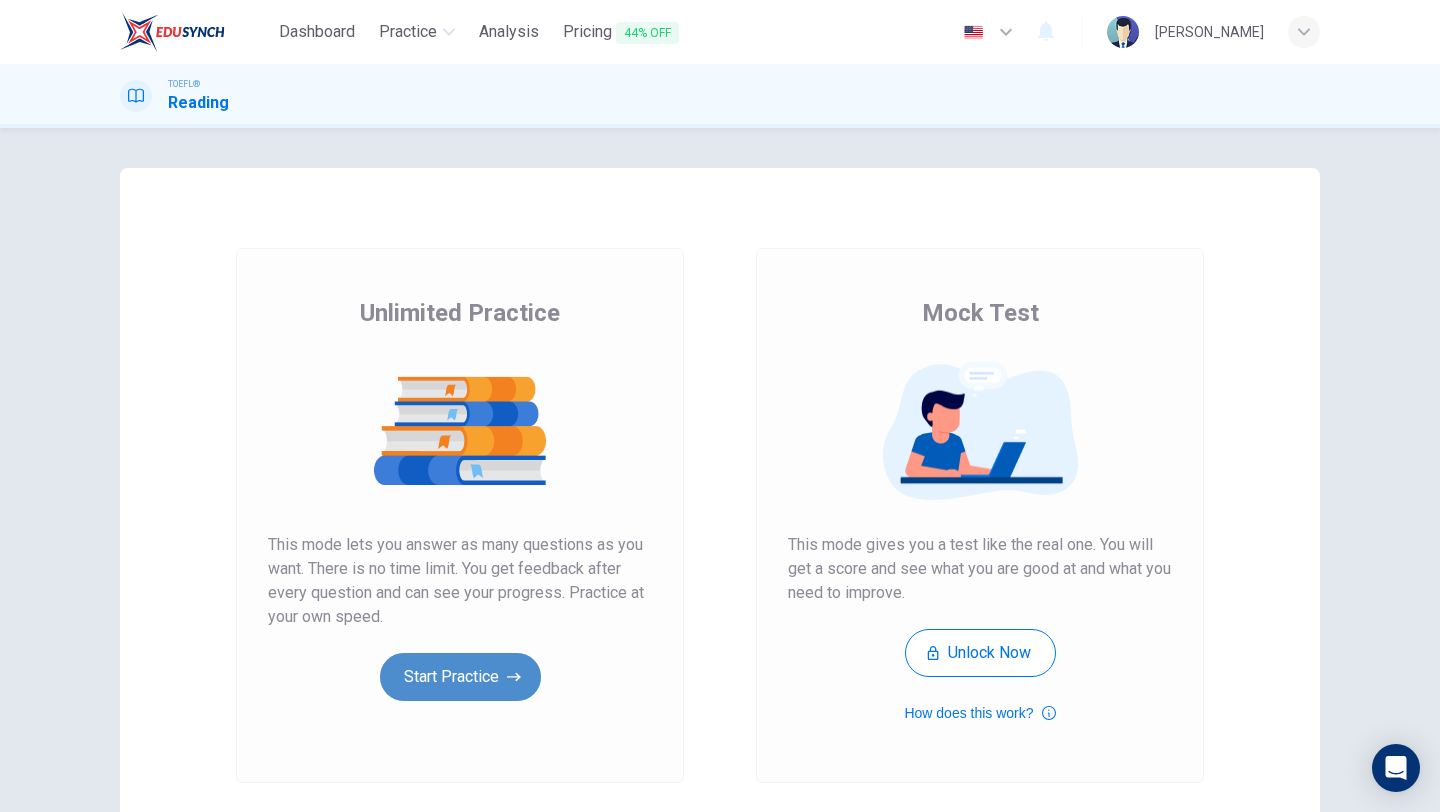 click on "Start Practice" at bounding box center (460, 677) 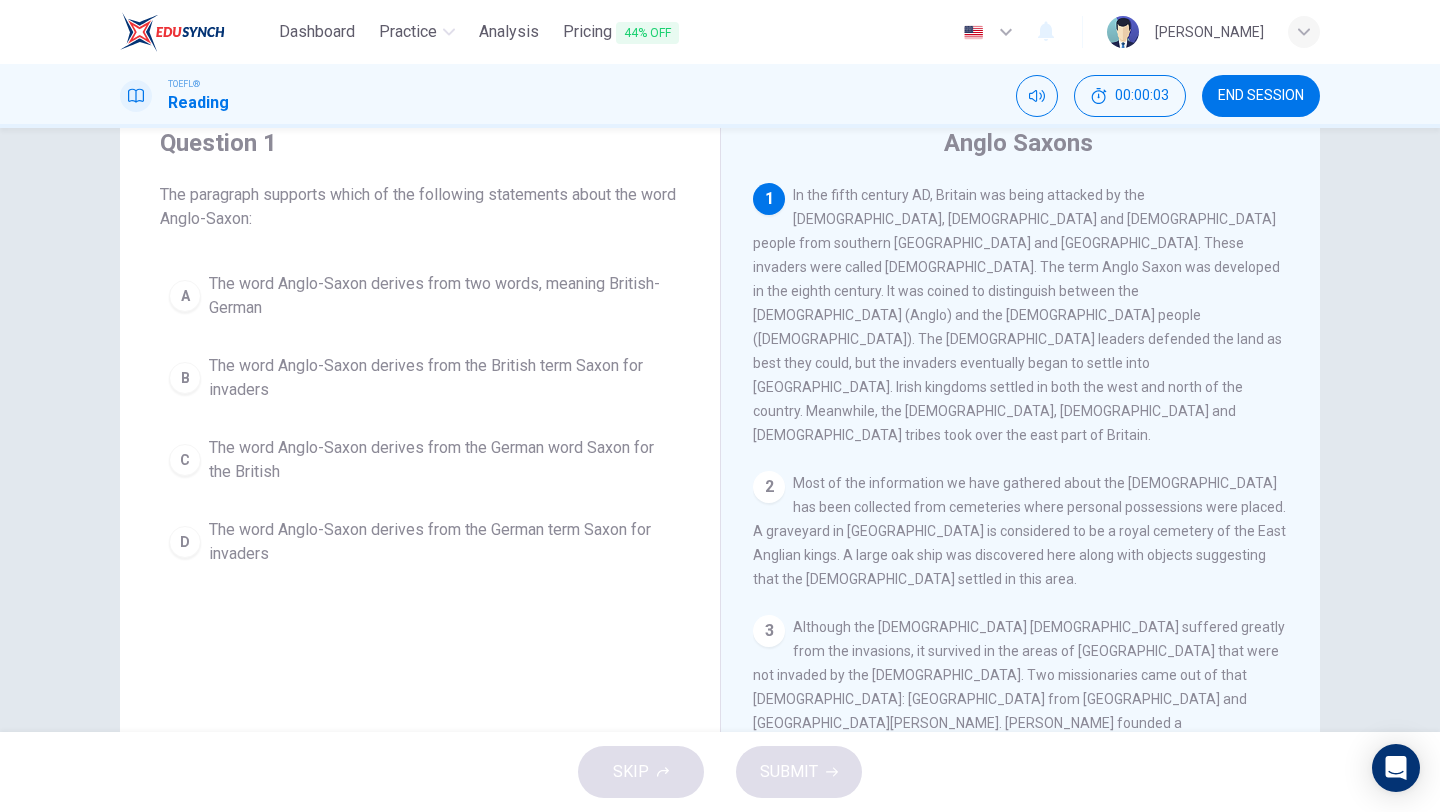 scroll, scrollTop: 70, scrollLeft: 0, axis: vertical 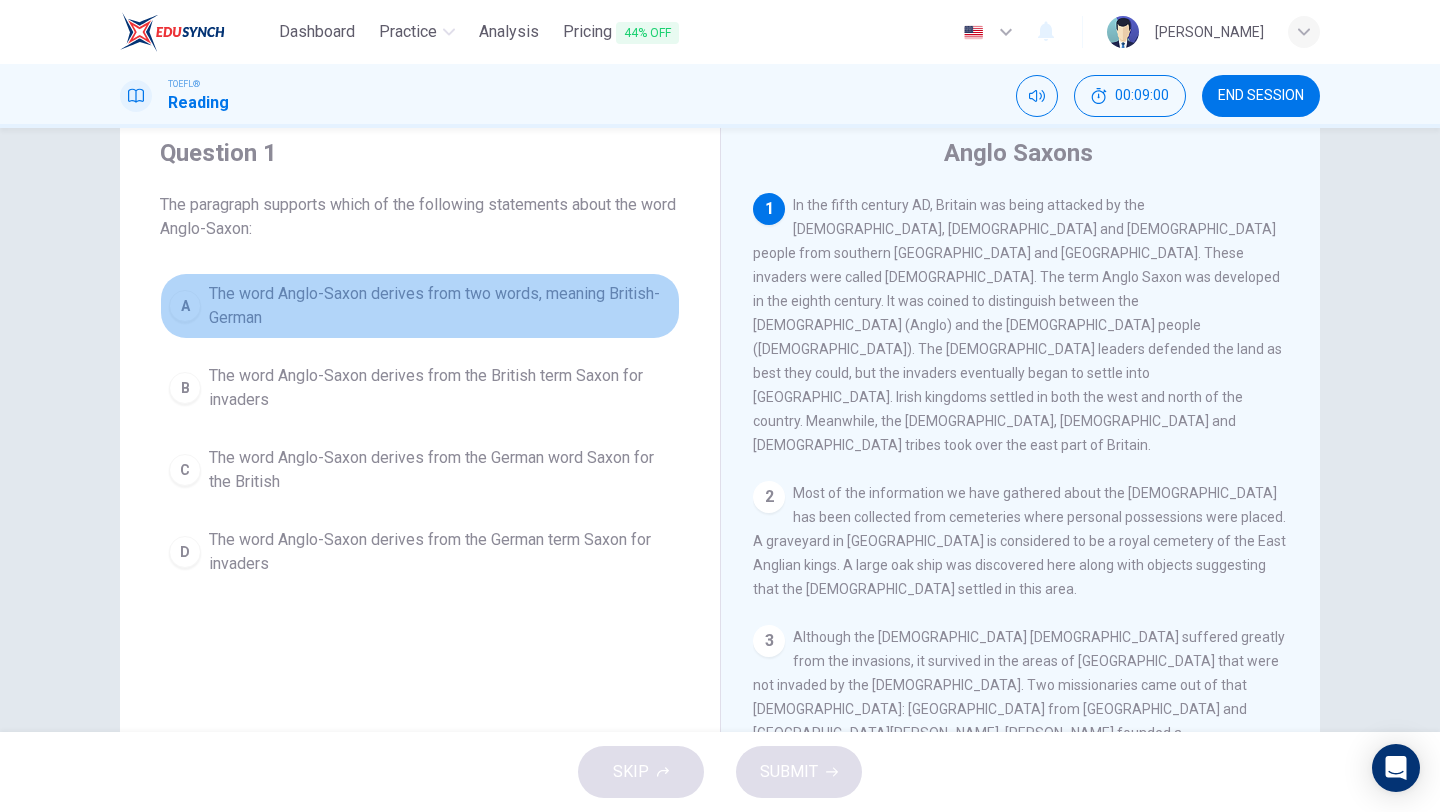 click on "A" at bounding box center [185, 306] 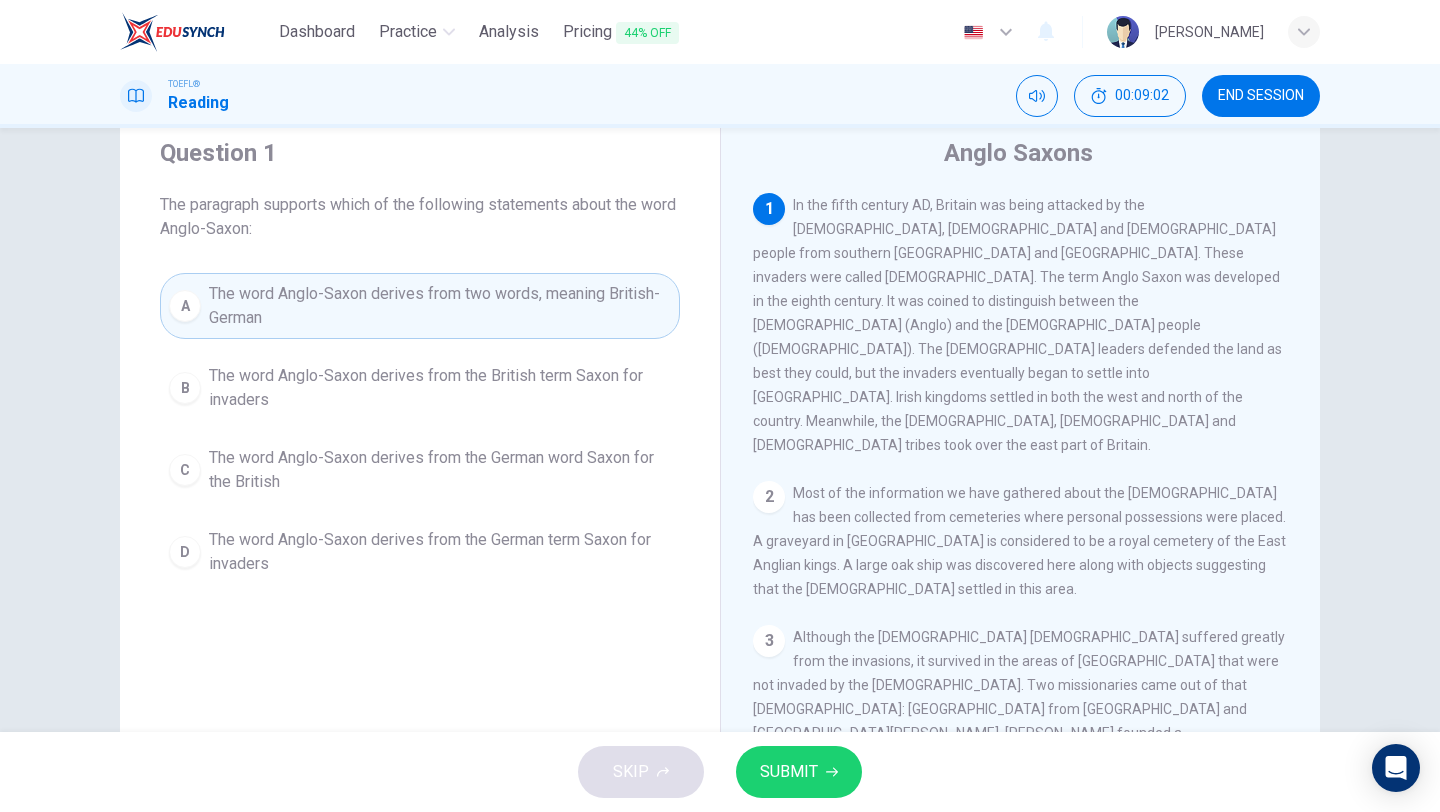 click on "SUBMIT" at bounding box center [789, 772] 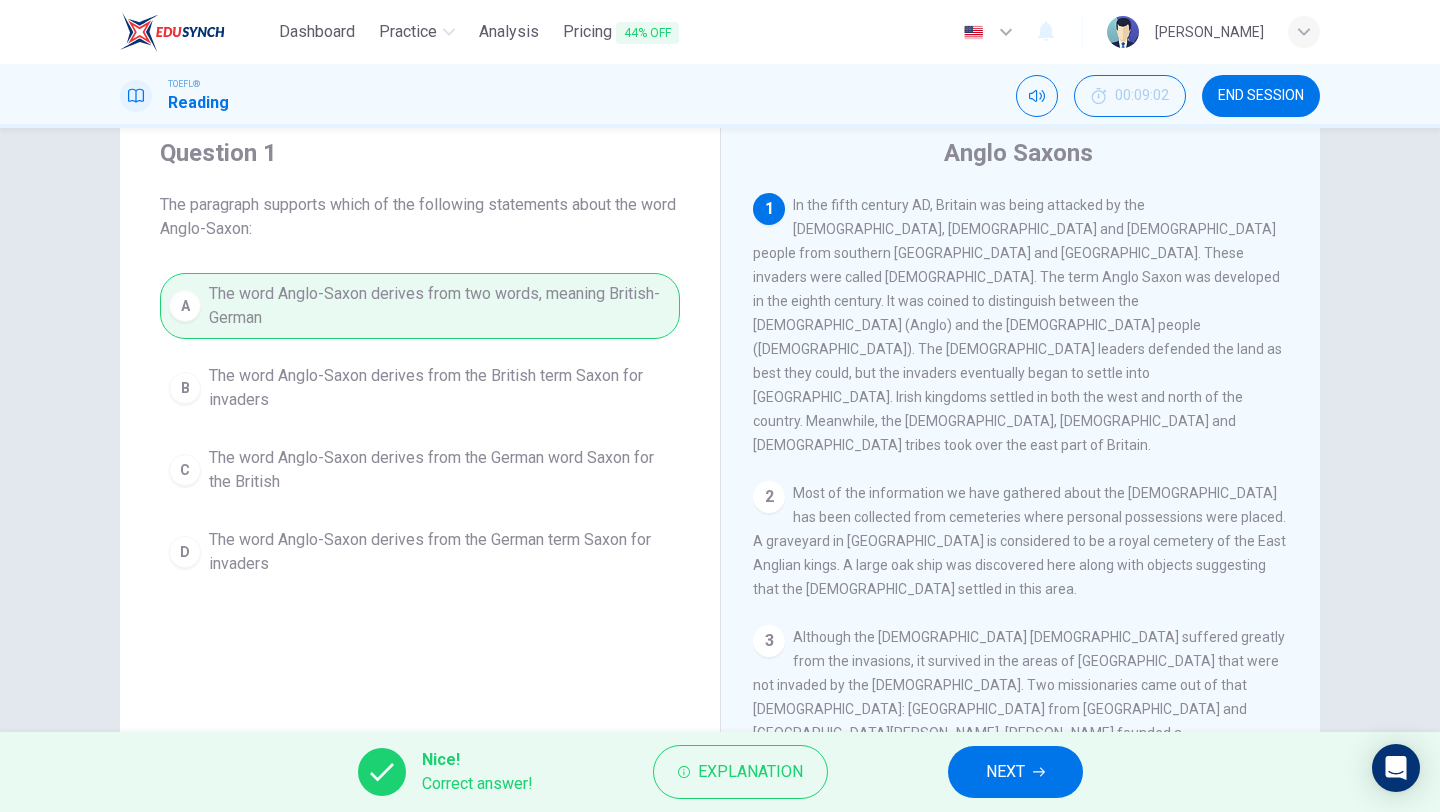 click on "NEXT" at bounding box center (1005, 772) 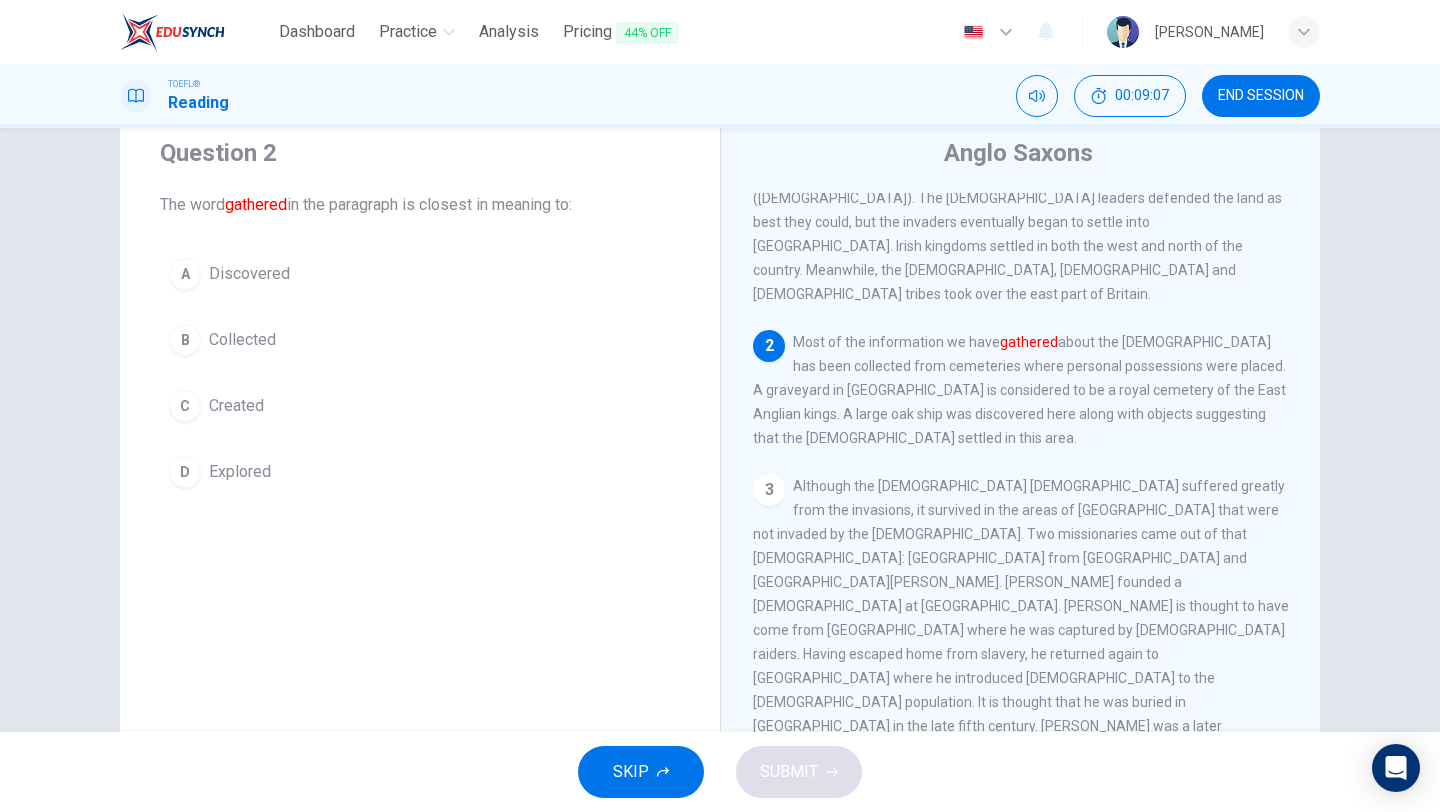 scroll, scrollTop: 149, scrollLeft: 0, axis: vertical 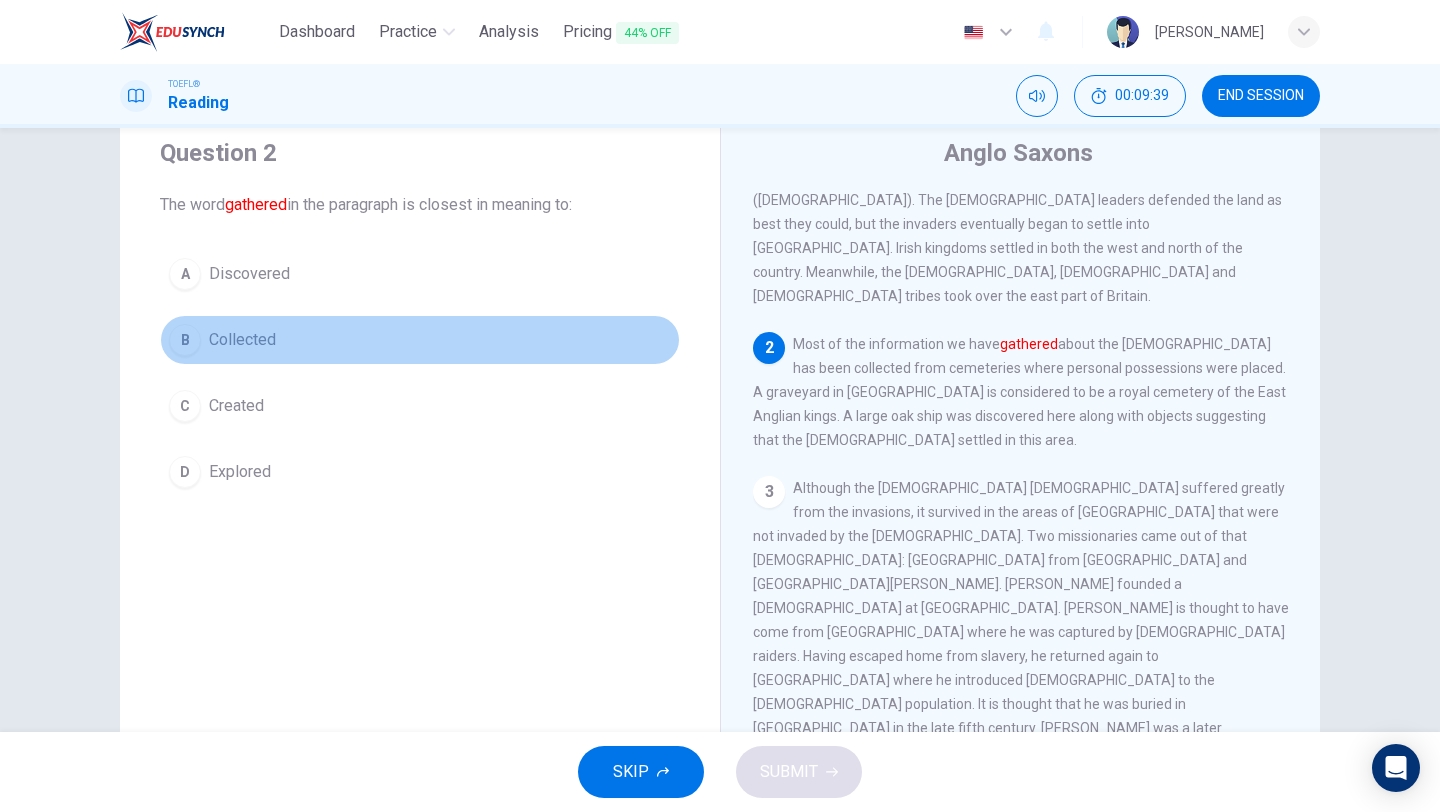 click on "Collected" at bounding box center (242, 340) 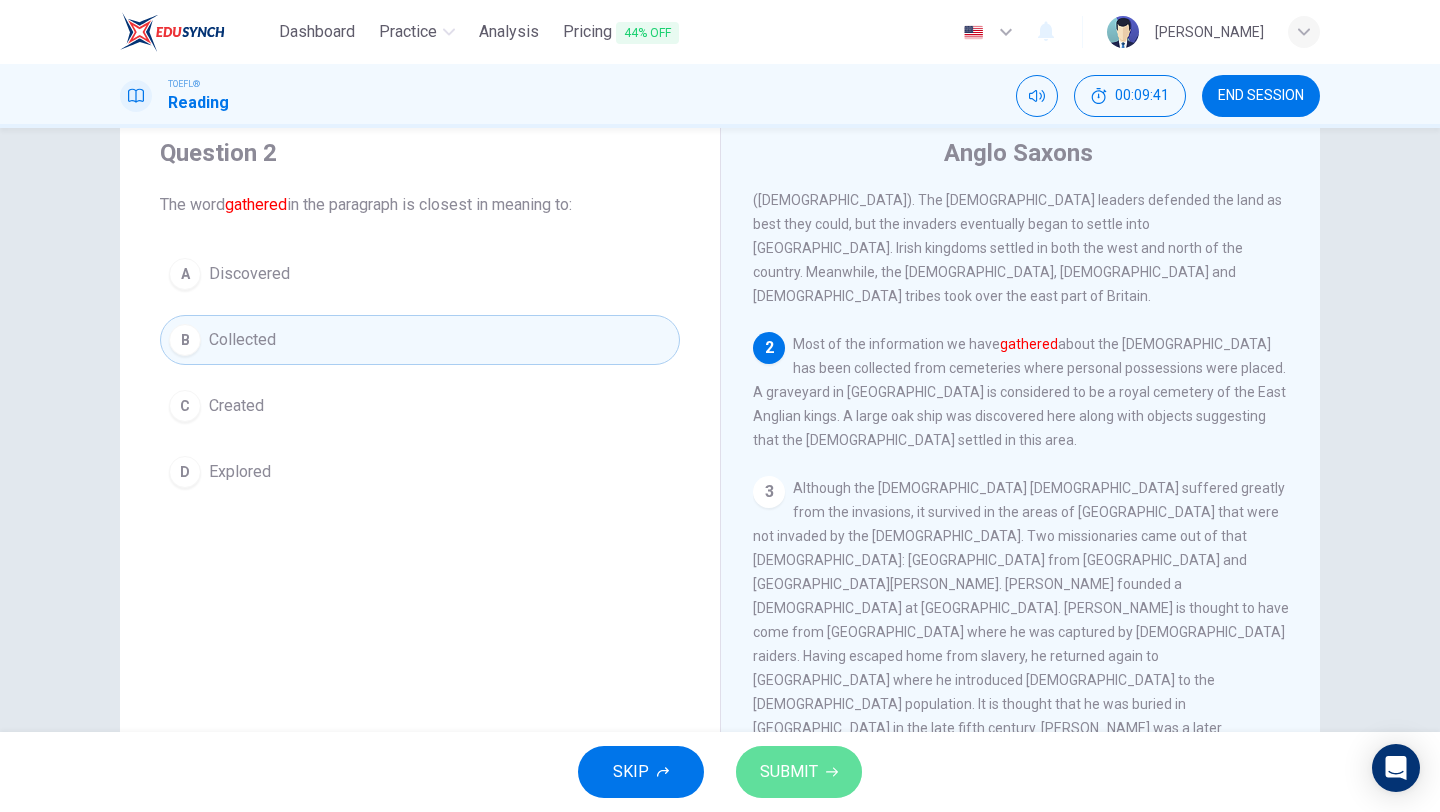 click on "SUBMIT" at bounding box center [799, 772] 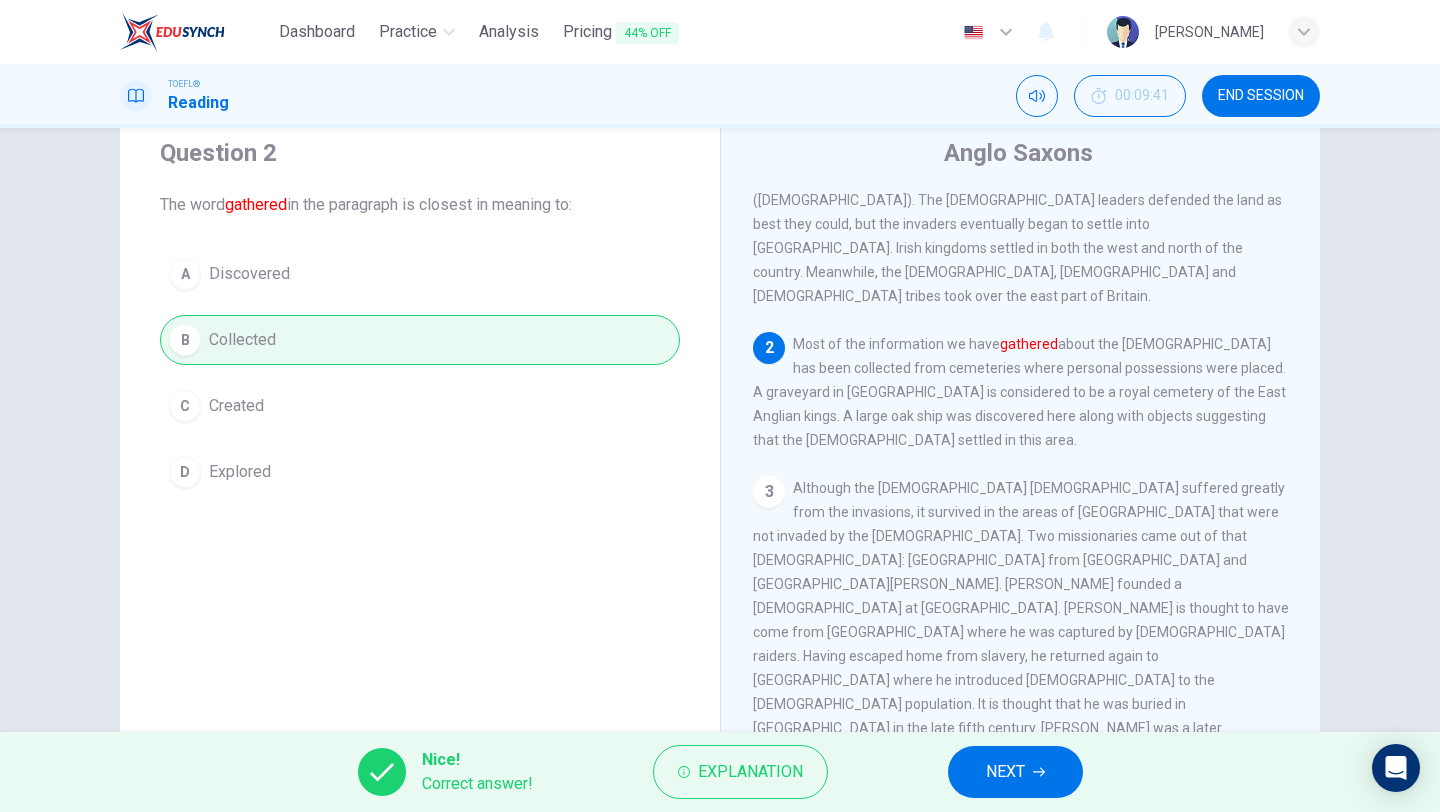 click on "NEXT" at bounding box center (1015, 772) 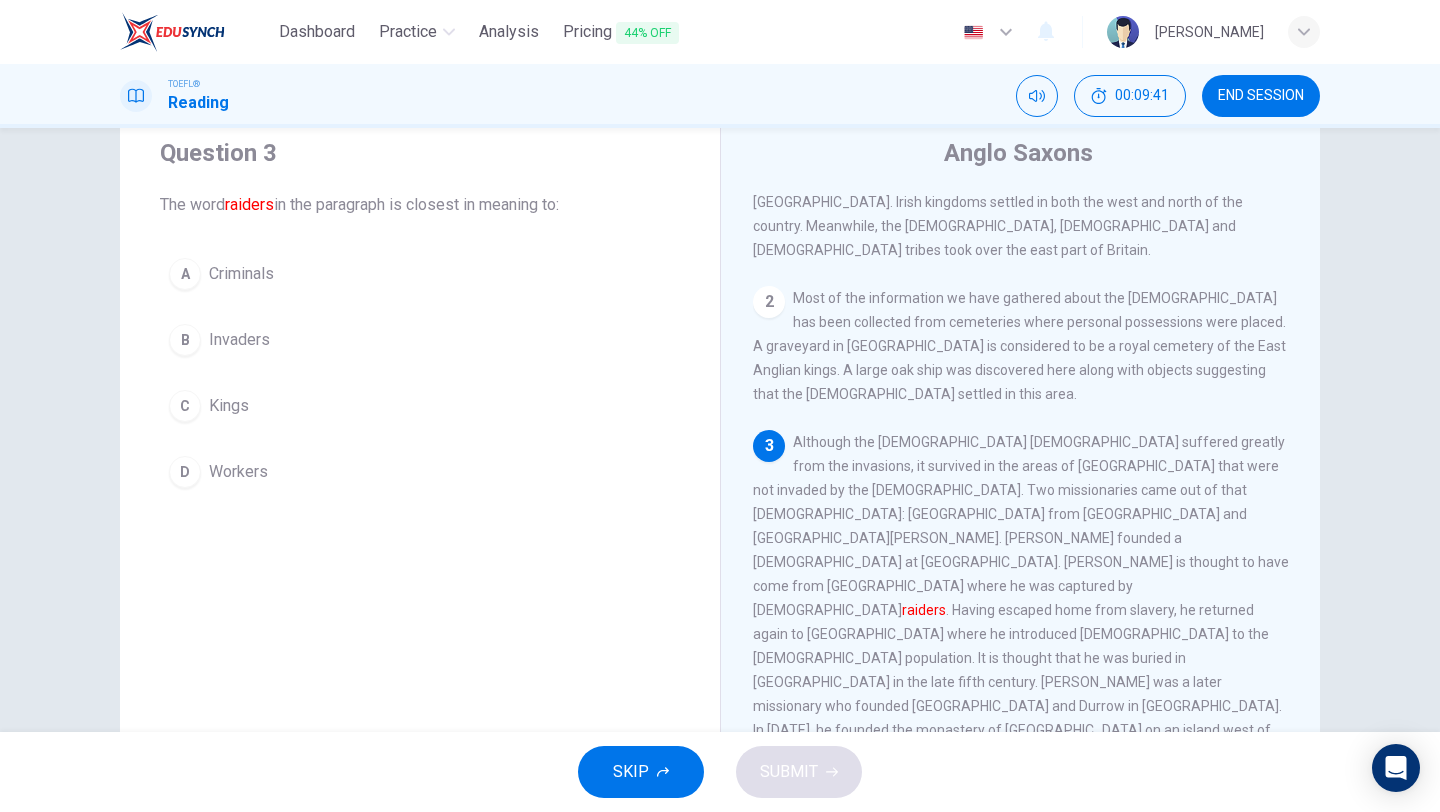 scroll, scrollTop: 223, scrollLeft: 0, axis: vertical 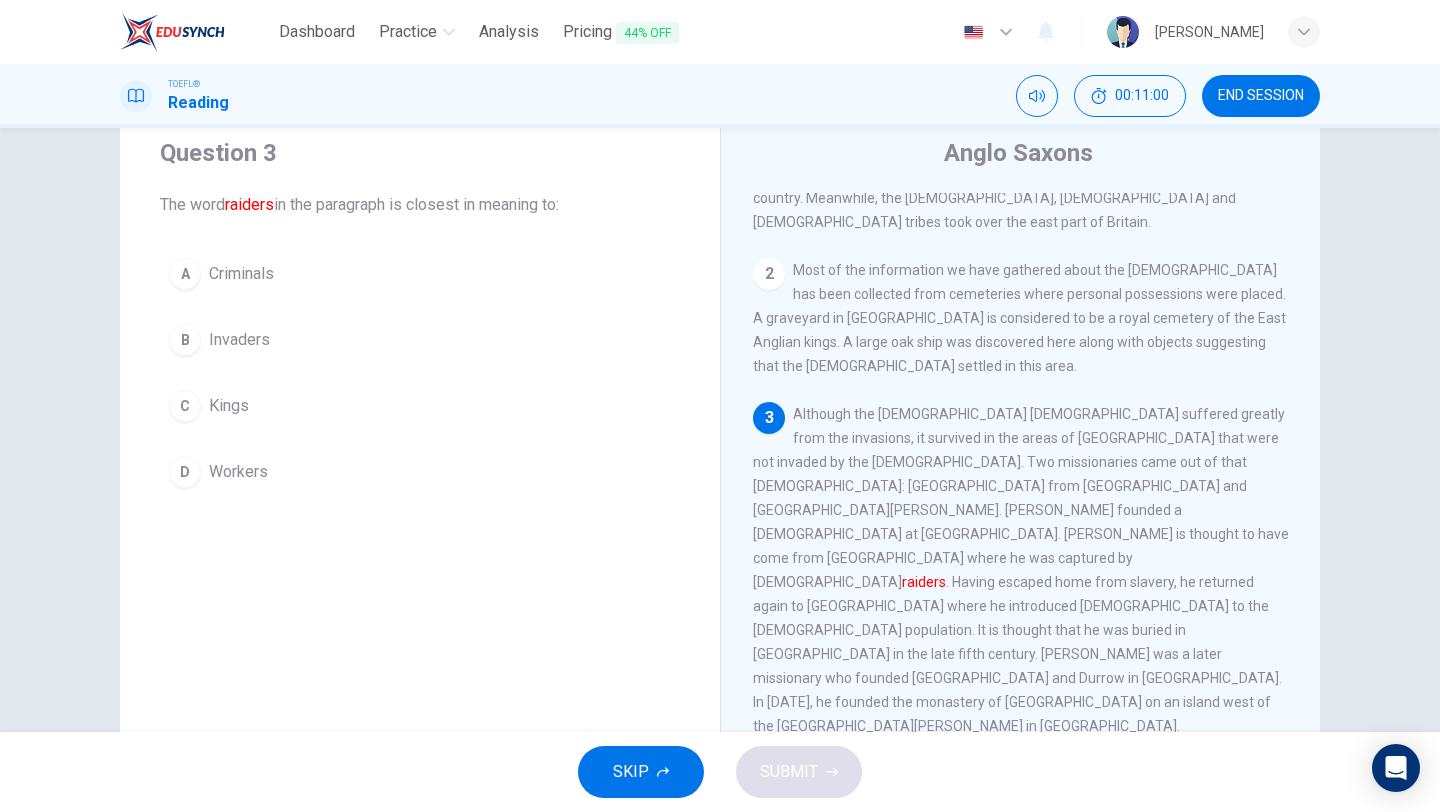 click on "Invaders" at bounding box center (239, 340) 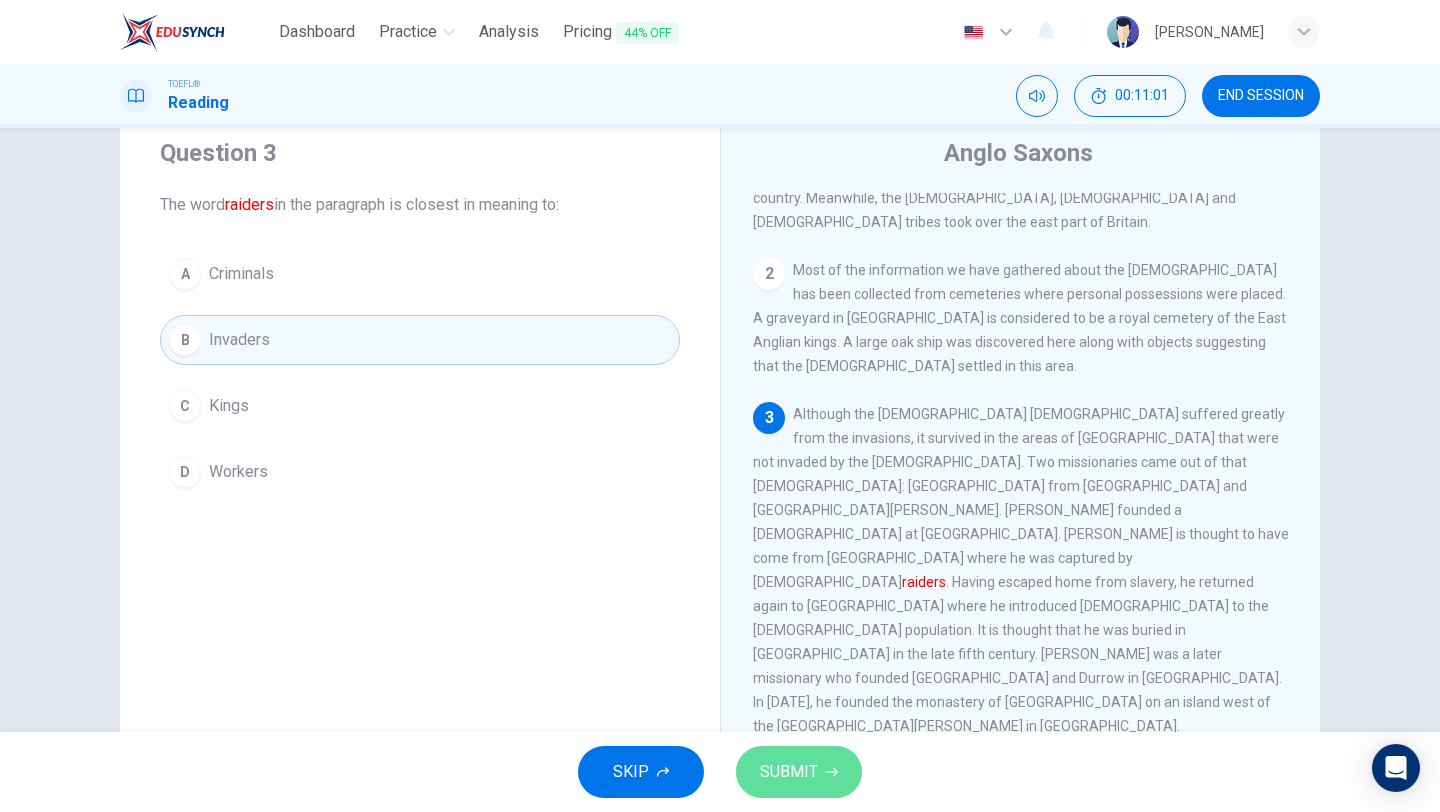 click on "SUBMIT" at bounding box center [789, 772] 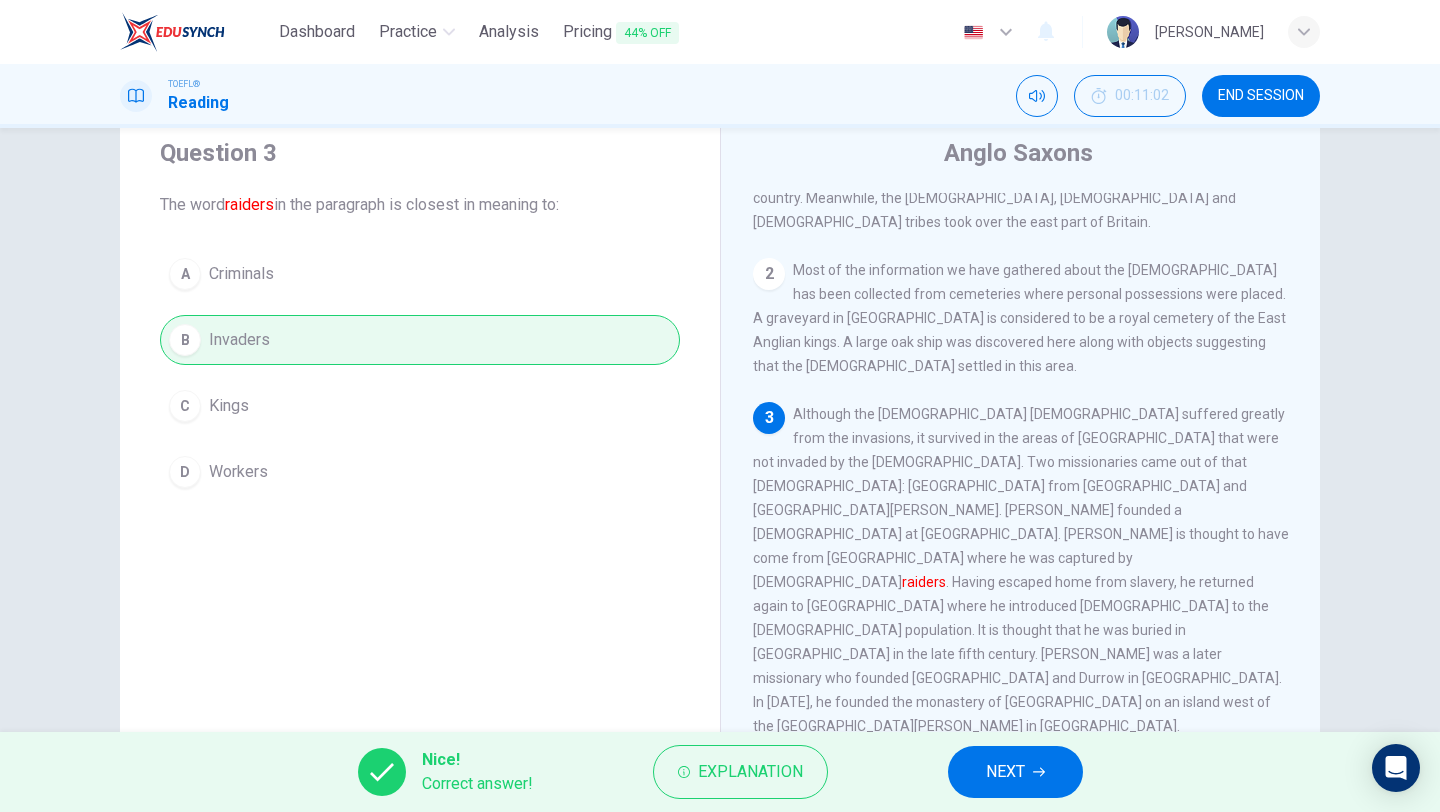 click on "NEXT" at bounding box center [1015, 772] 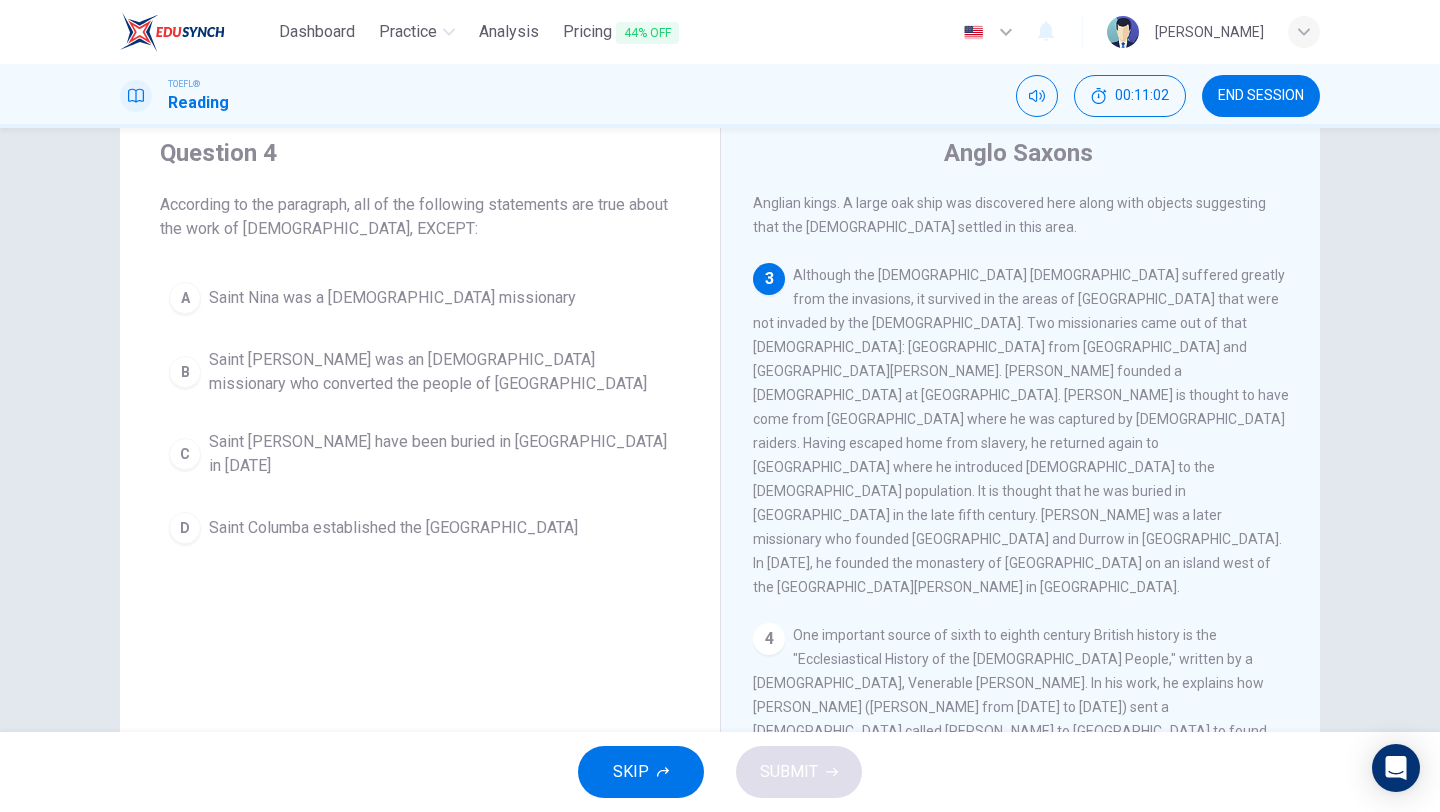 scroll, scrollTop: 373, scrollLeft: 0, axis: vertical 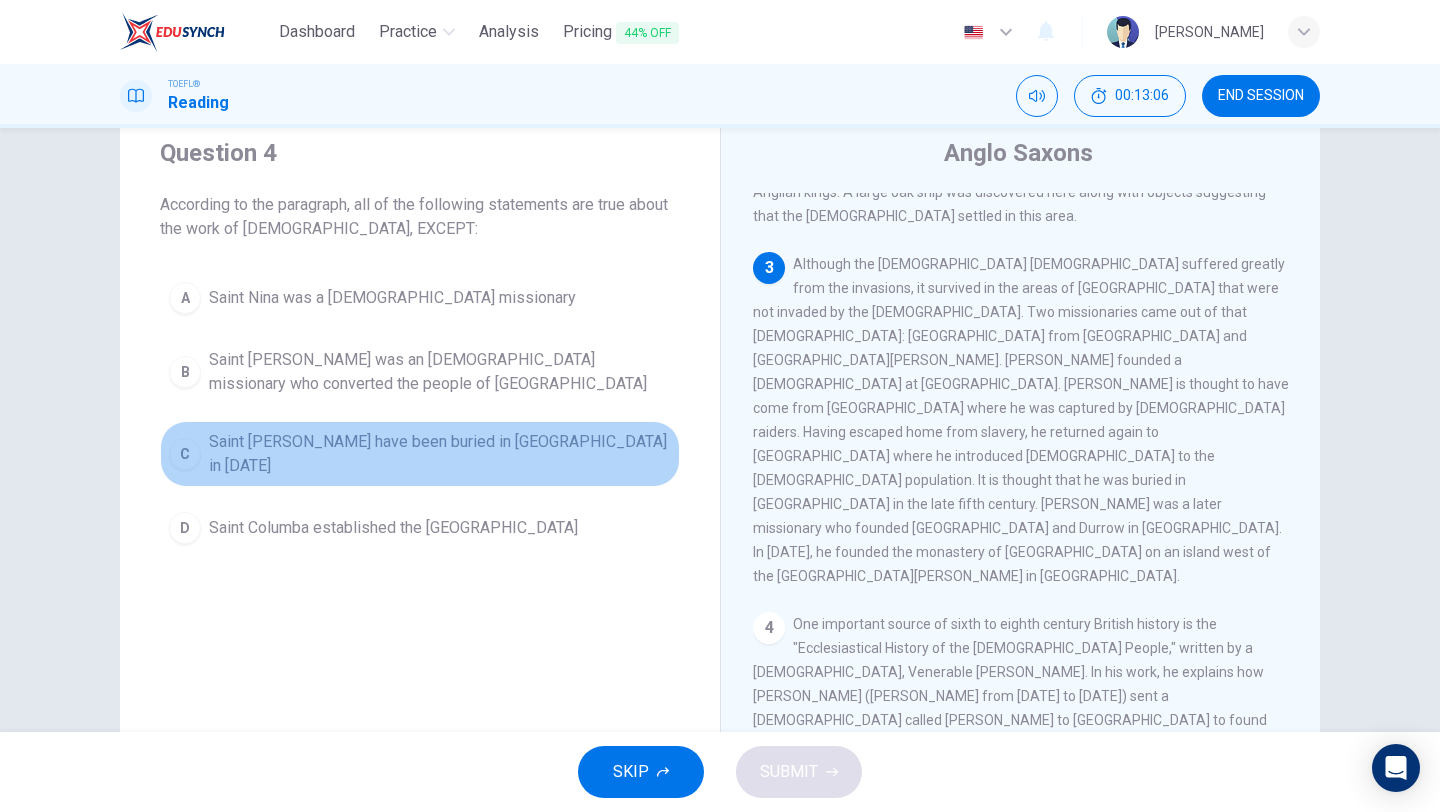 click on "Saint Patrick may have been buried in Country Down in 590 AD" at bounding box center [440, 454] 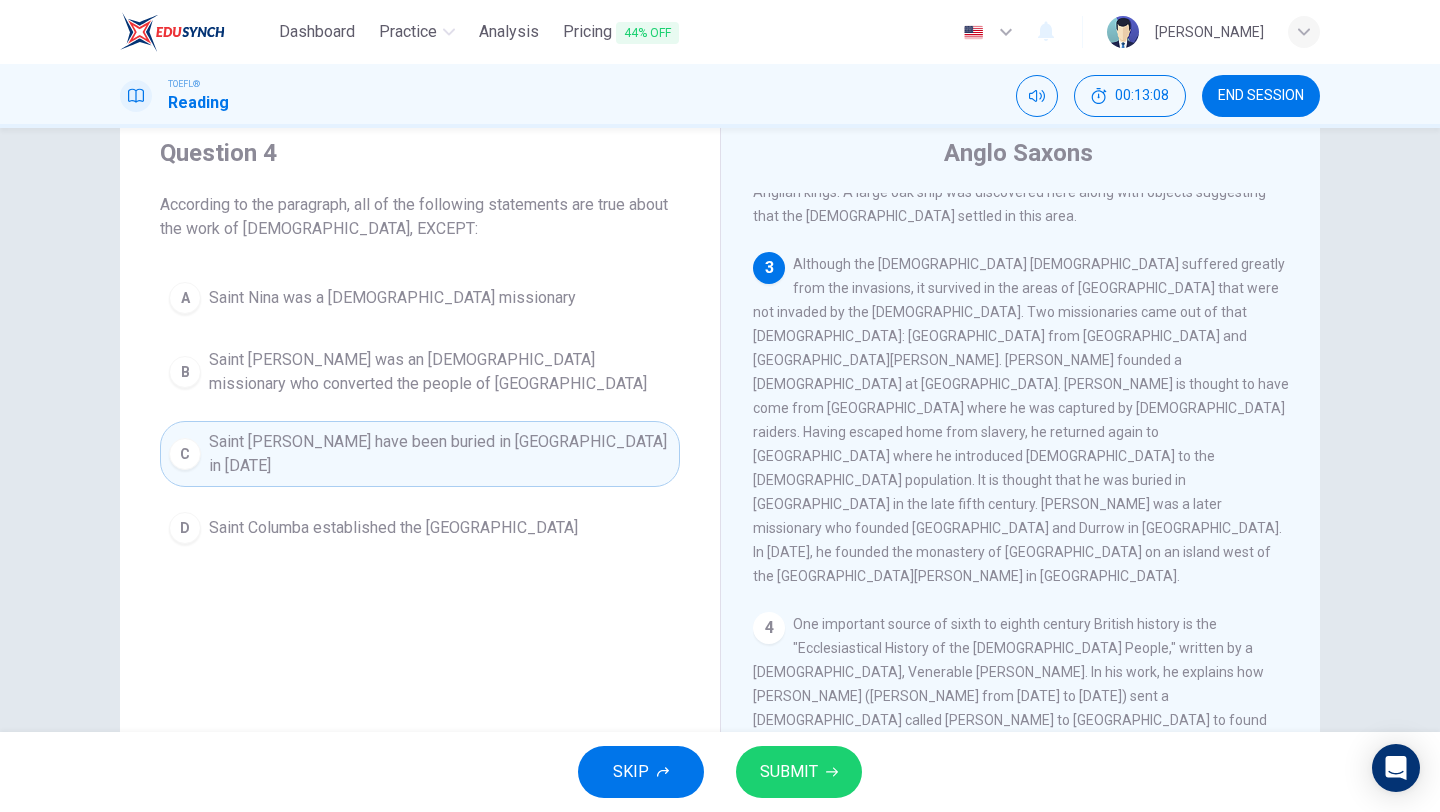click on "SUBMIT" at bounding box center [789, 772] 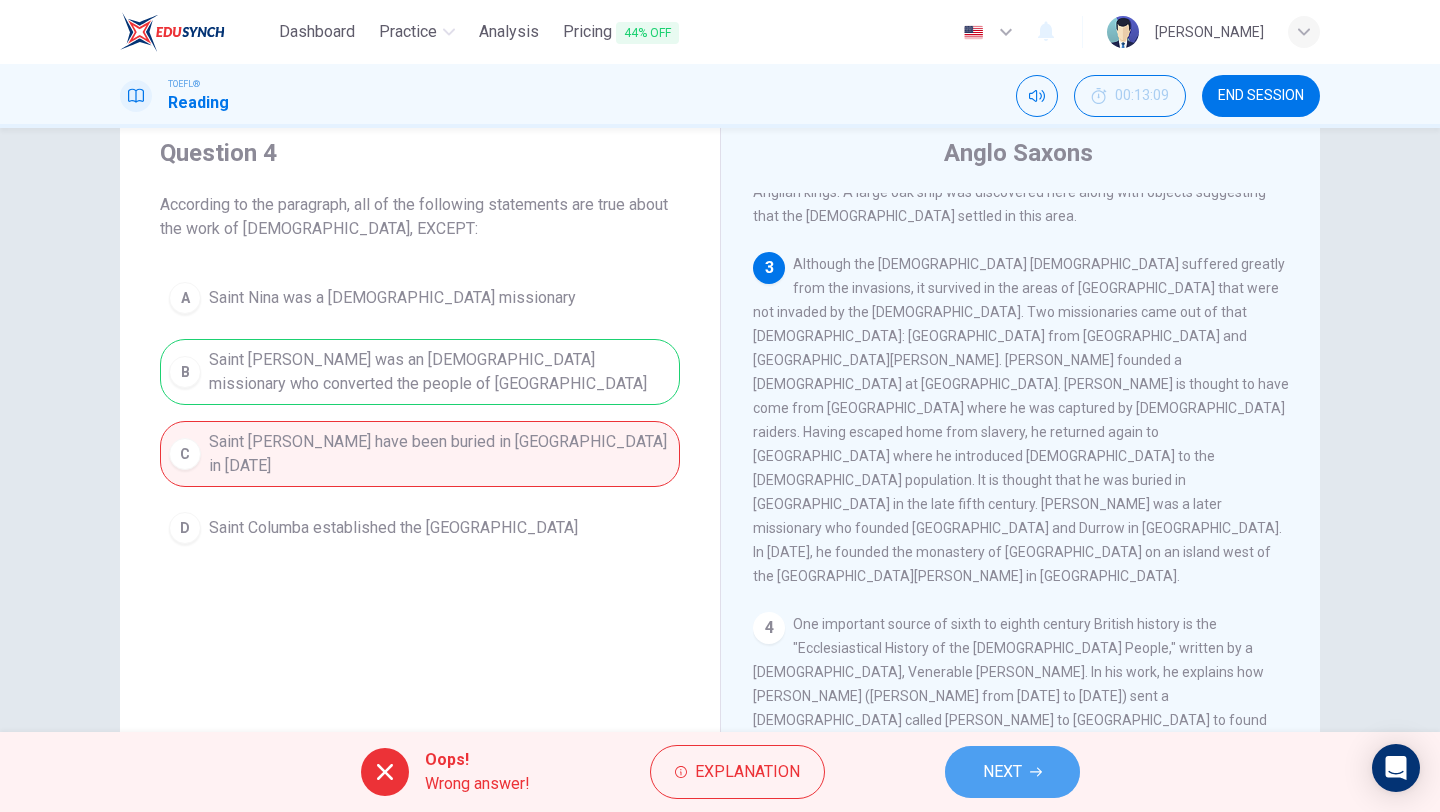 click on "NEXT" at bounding box center [1002, 772] 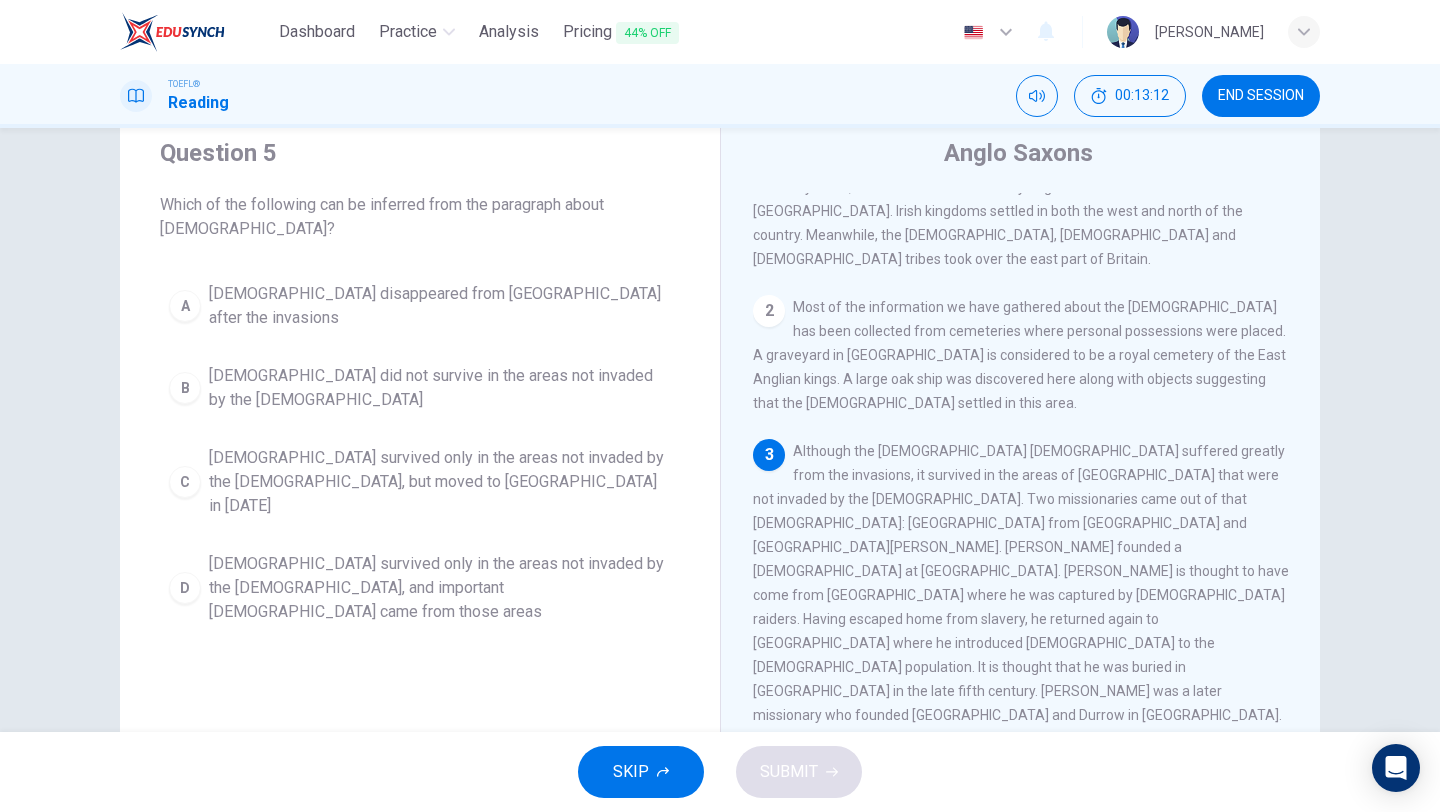 scroll, scrollTop: 189, scrollLeft: 0, axis: vertical 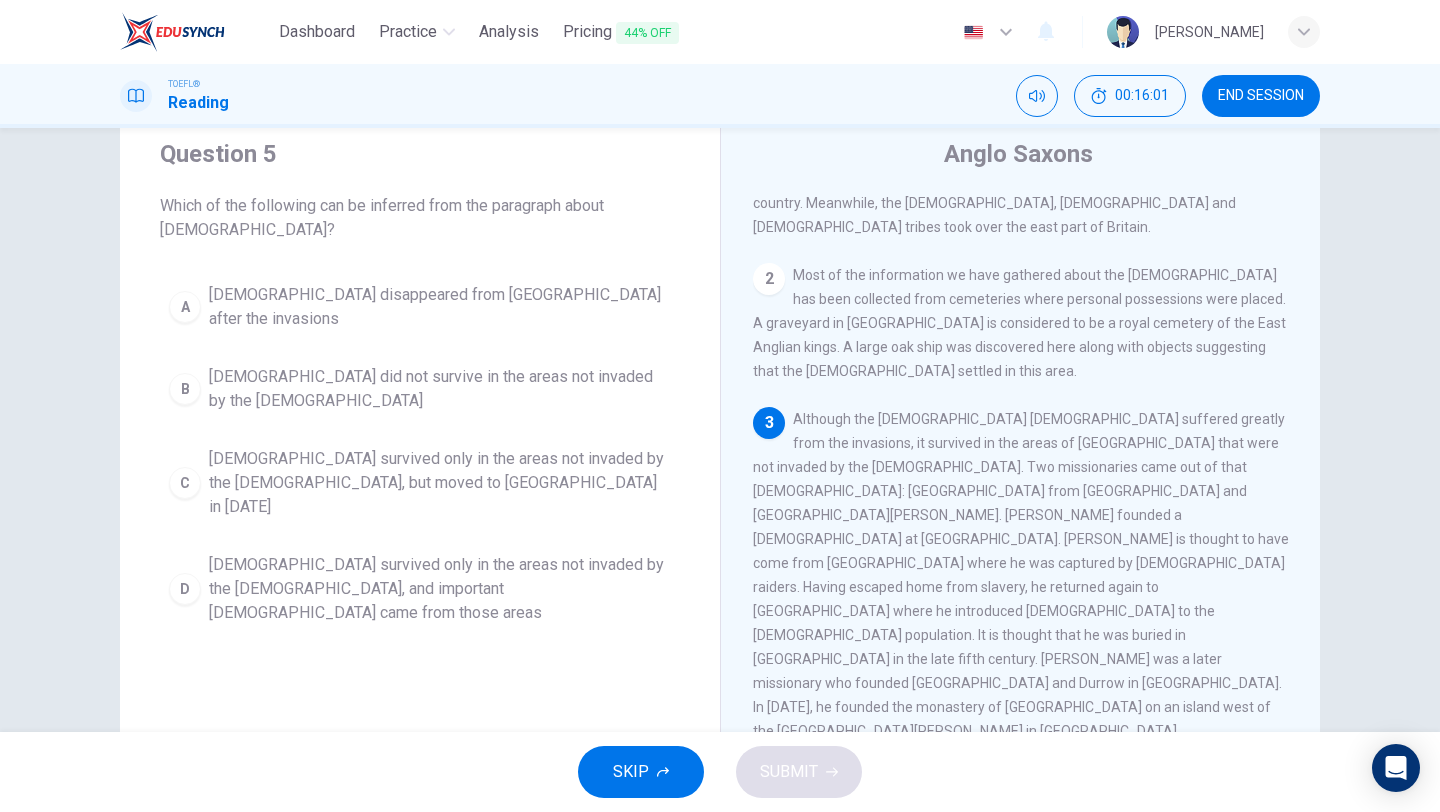 click on "Christianity survived only in the areas not invaded by the Anglo-Saxons, and important missionaries came from those areas" at bounding box center (440, 589) 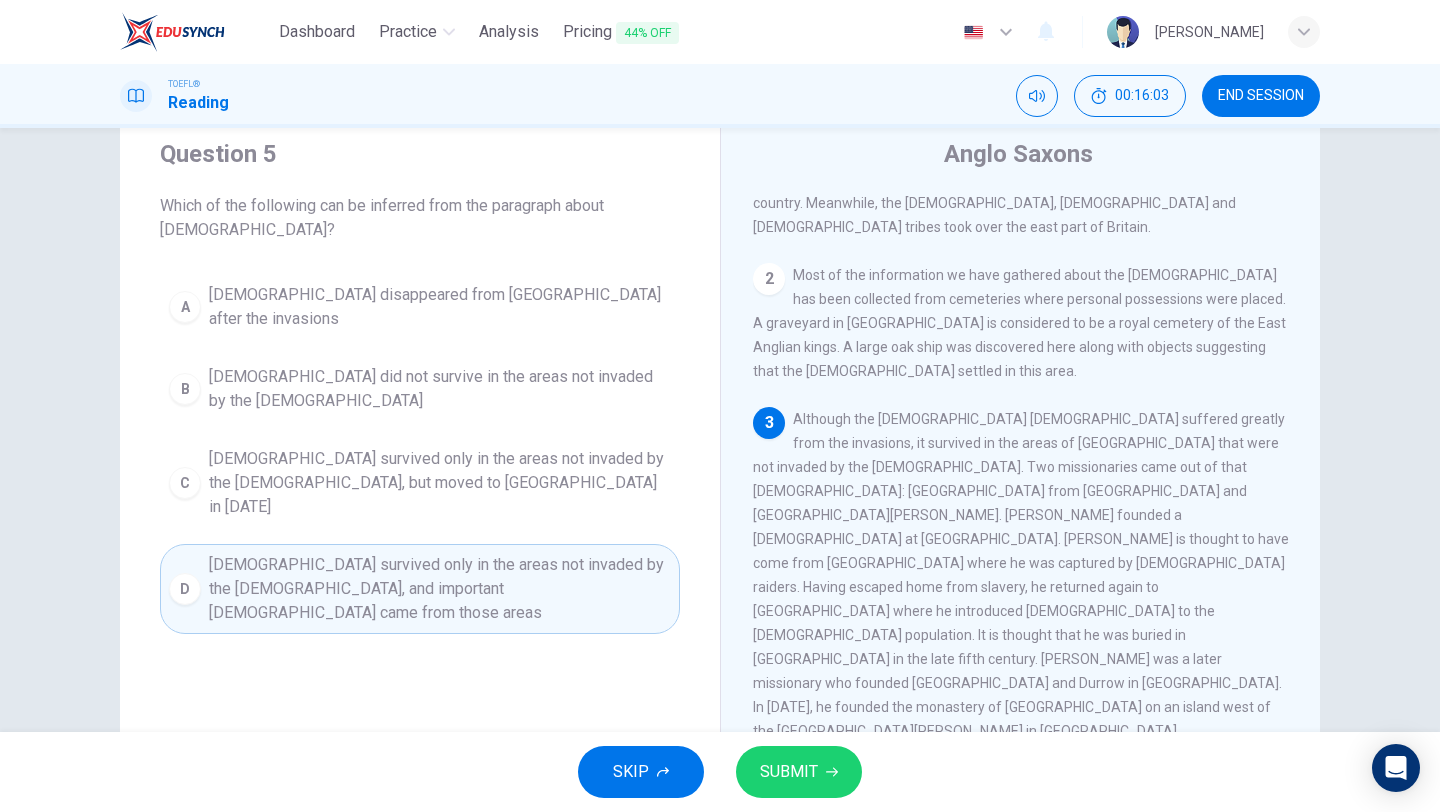 click on "SUBMIT" at bounding box center (789, 772) 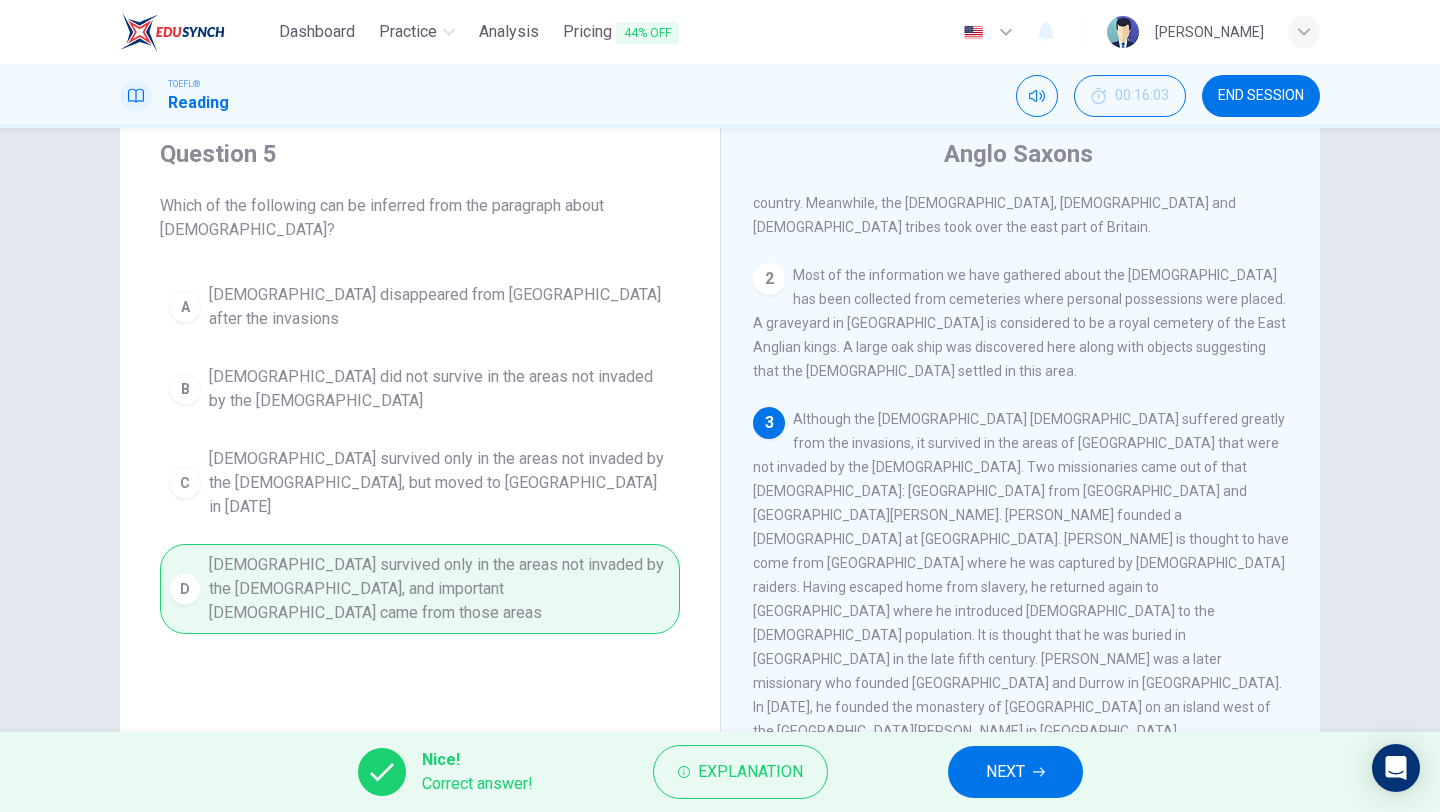 click on "NEXT" at bounding box center (1015, 772) 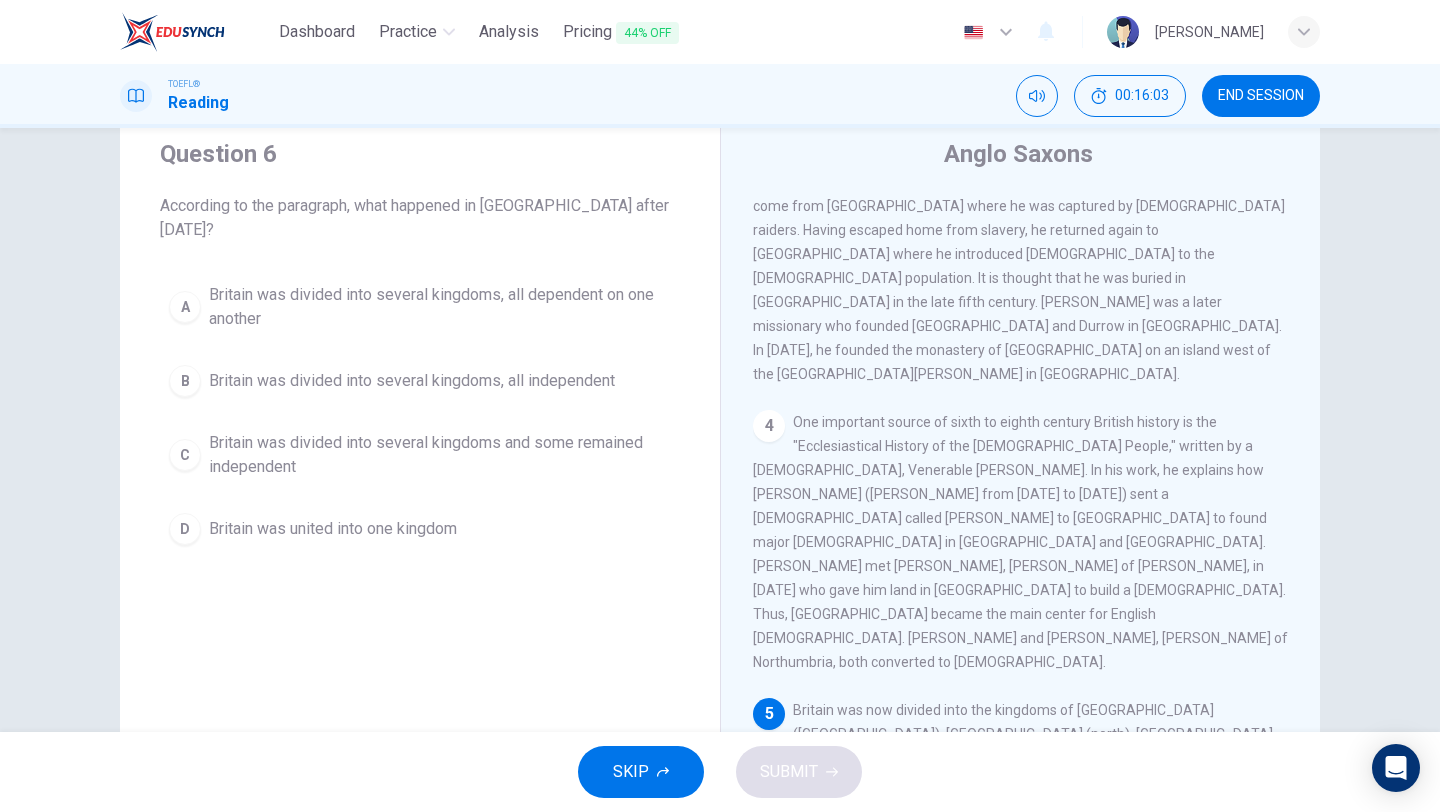 scroll, scrollTop: 596, scrollLeft: 0, axis: vertical 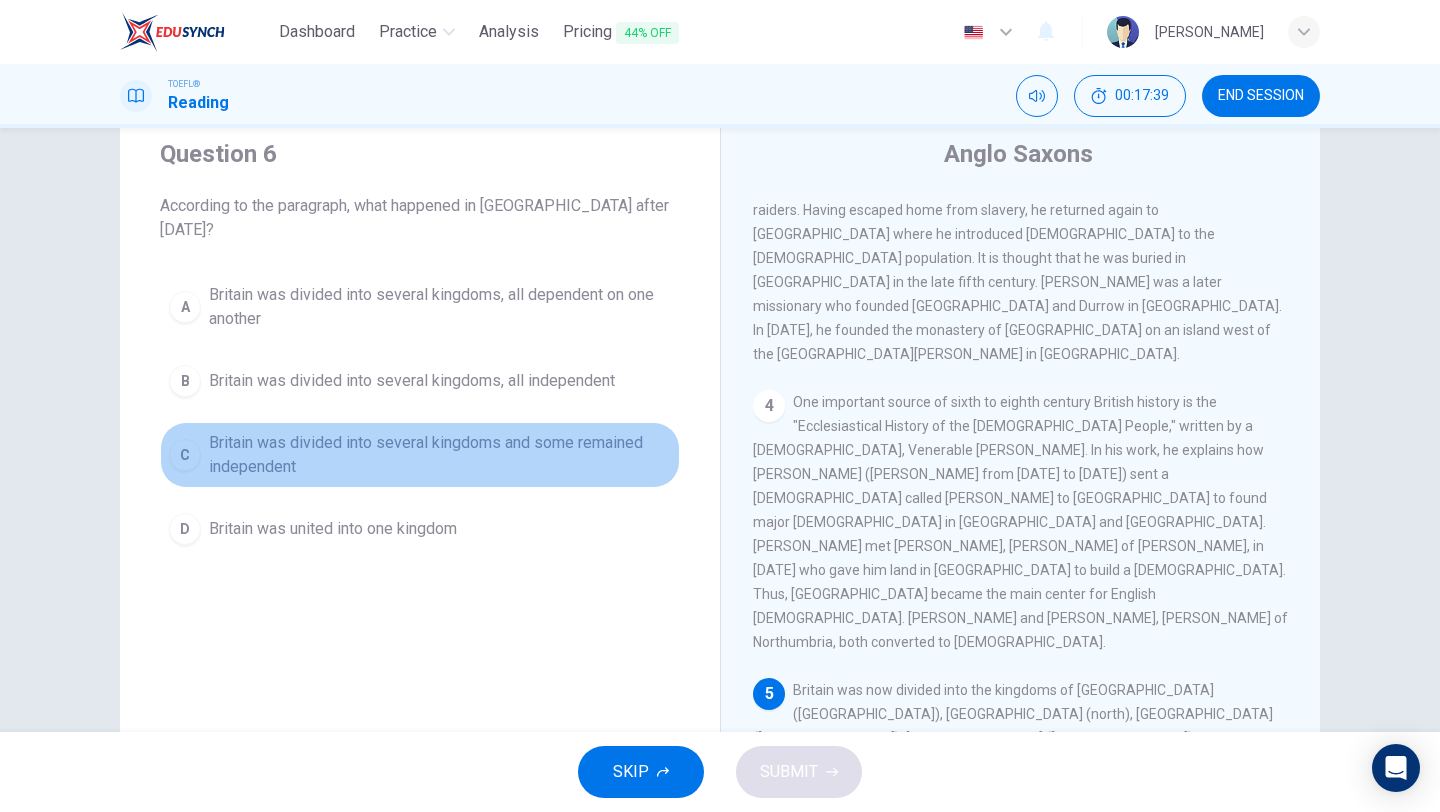 click on "Britain was divided into several kingdoms and some remained independent" at bounding box center (440, 455) 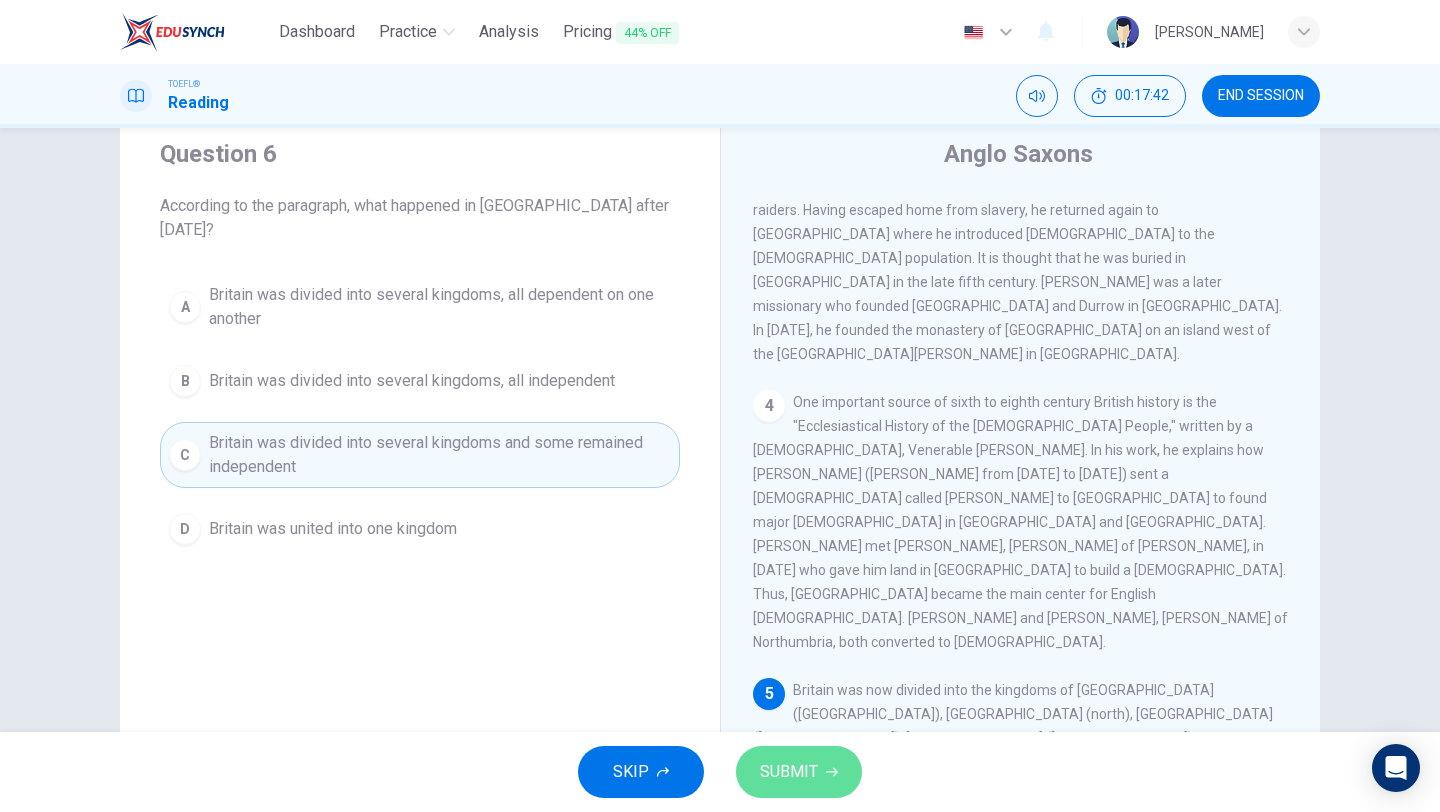 click on "SUBMIT" at bounding box center (789, 772) 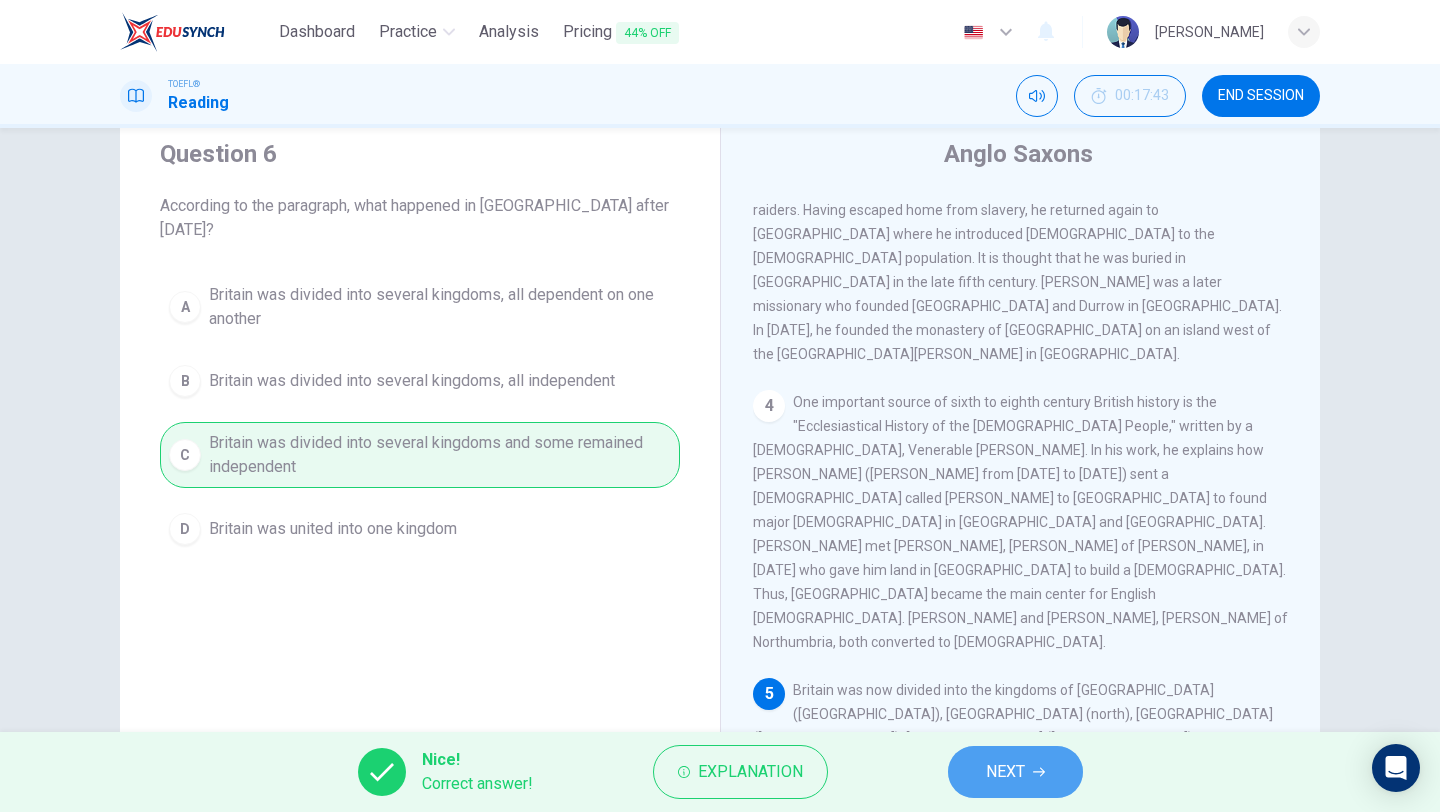 click on "NEXT" at bounding box center [1015, 772] 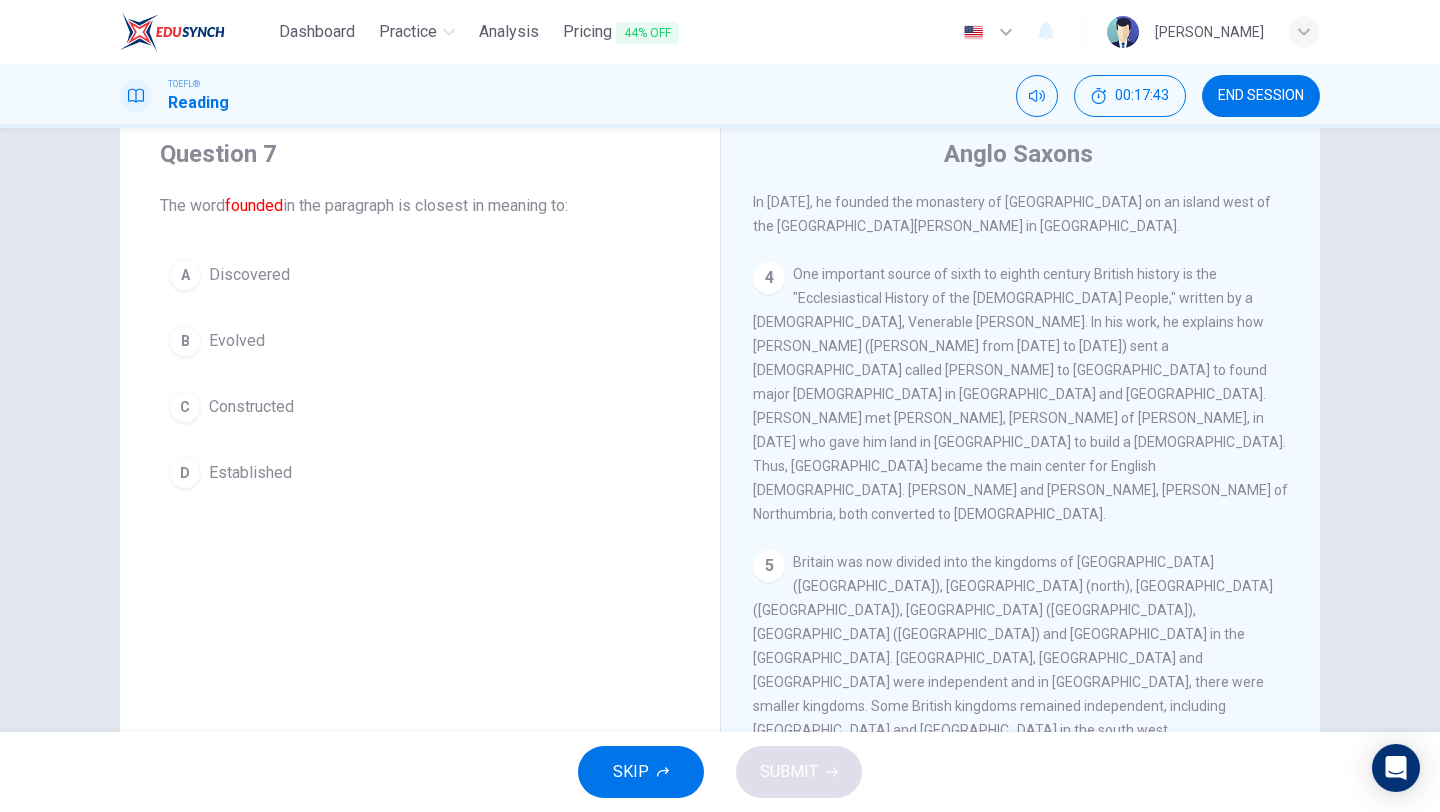 scroll, scrollTop: 768, scrollLeft: 0, axis: vertical 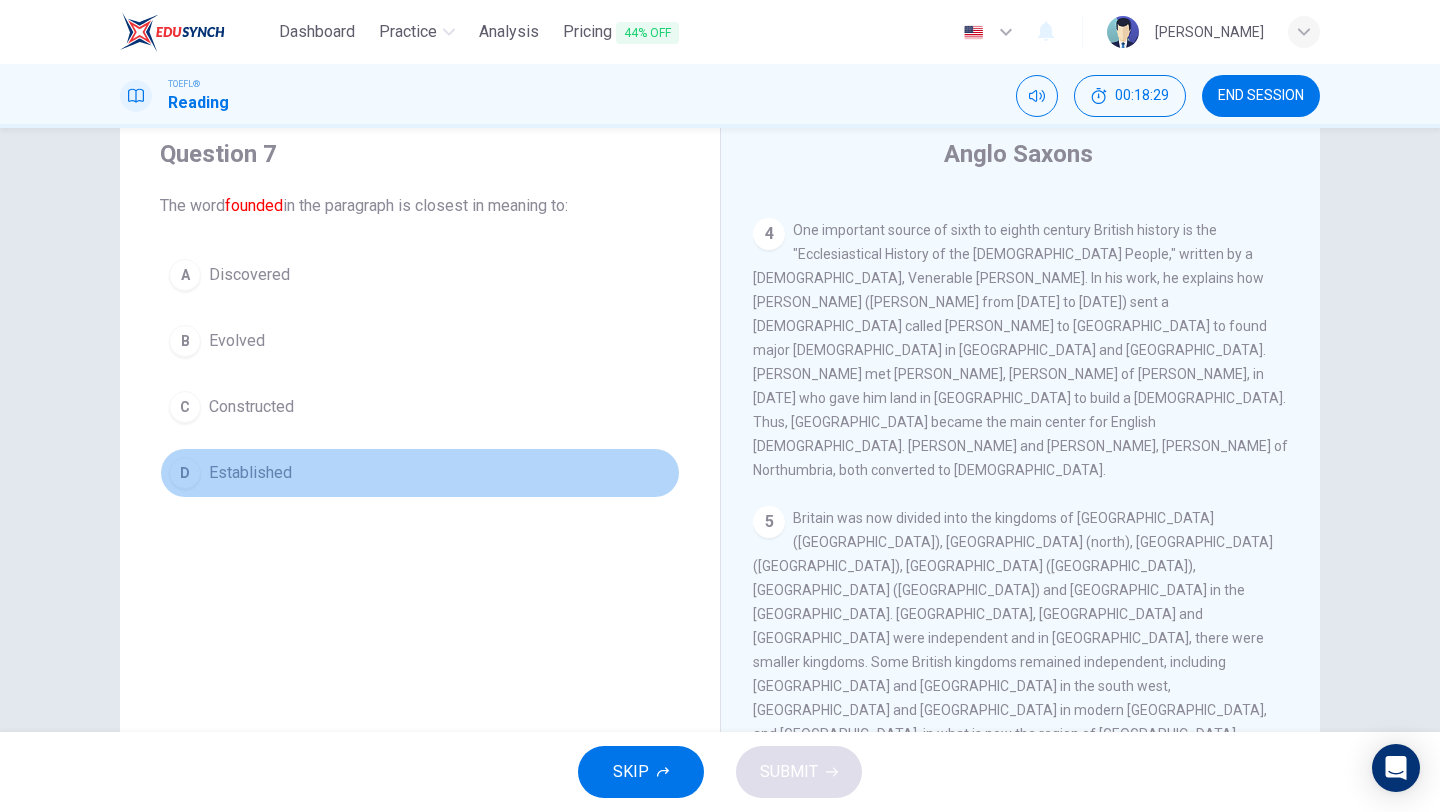 click on "D Established" at bounding box center (420, 473) 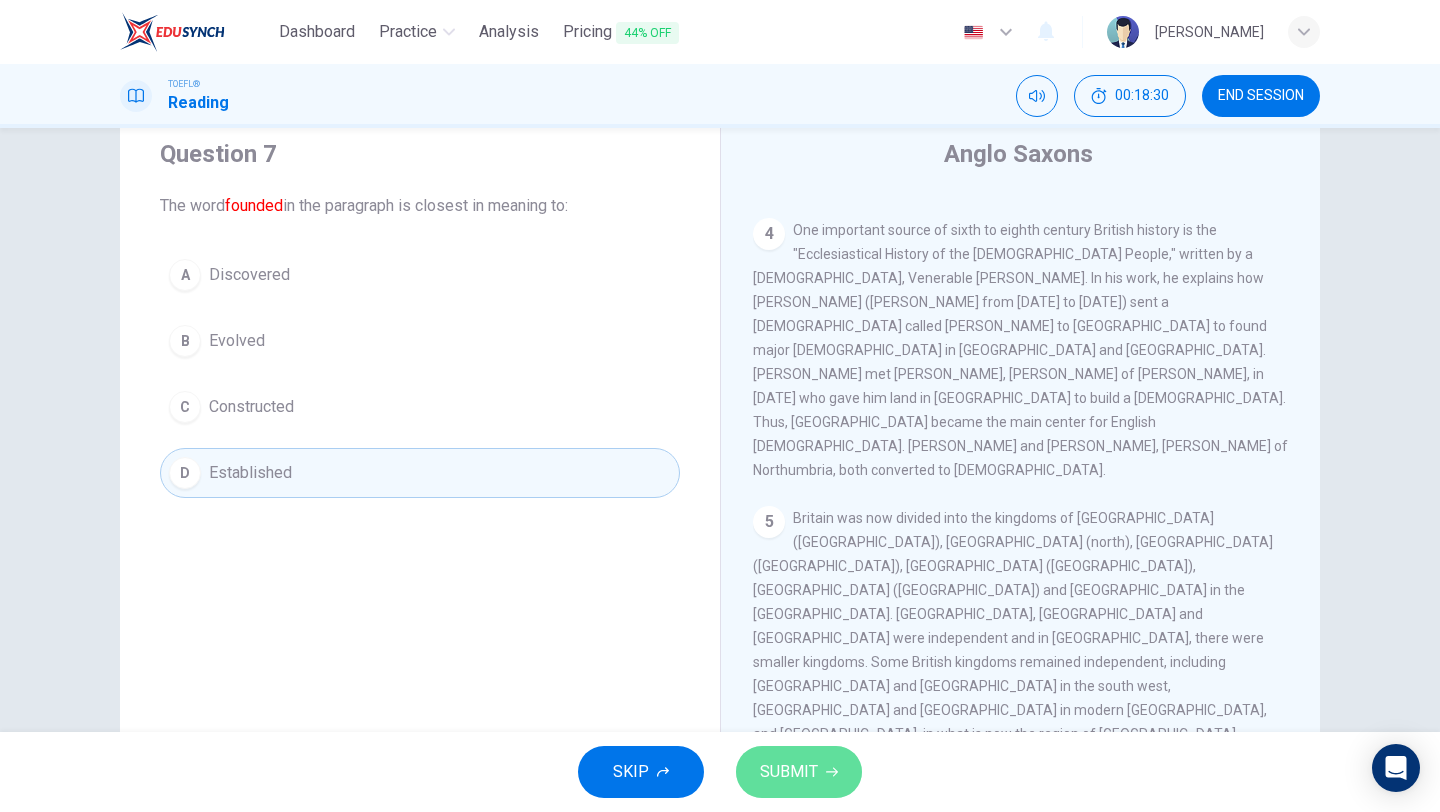 click 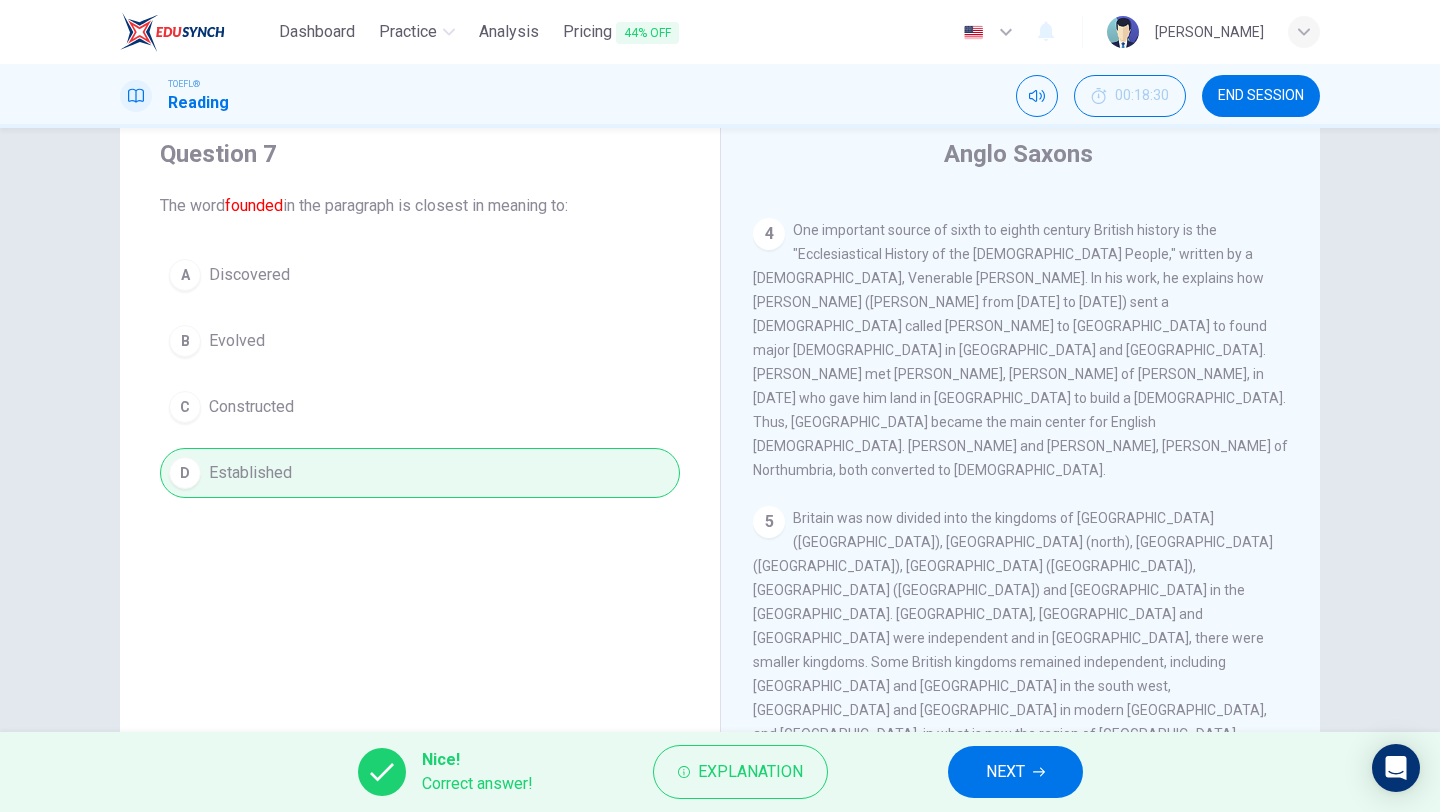 click on "NEXT" at bounding box center (1015, 772) 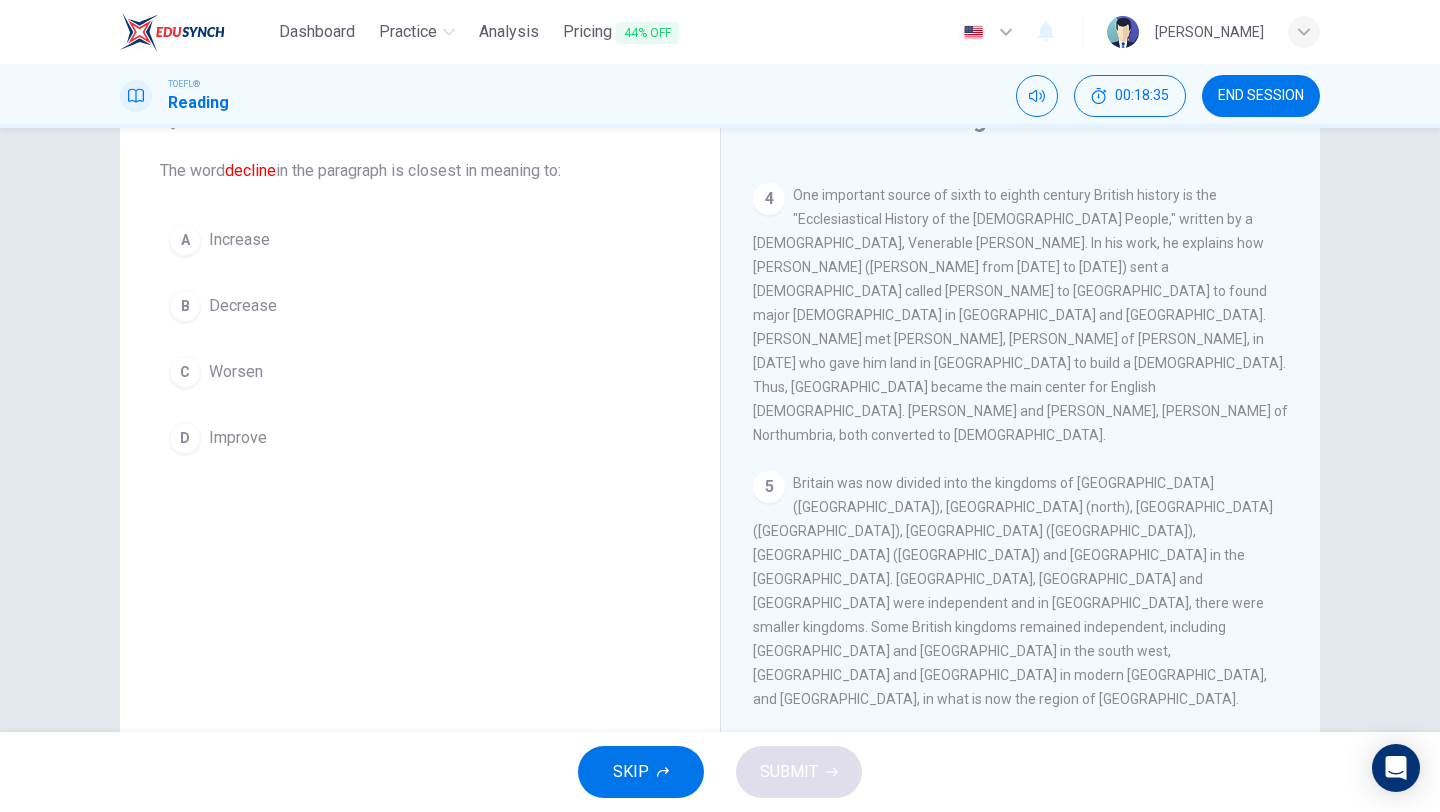 scroll, scrollTop: 99, scrollLeft: 0, axis: vertical 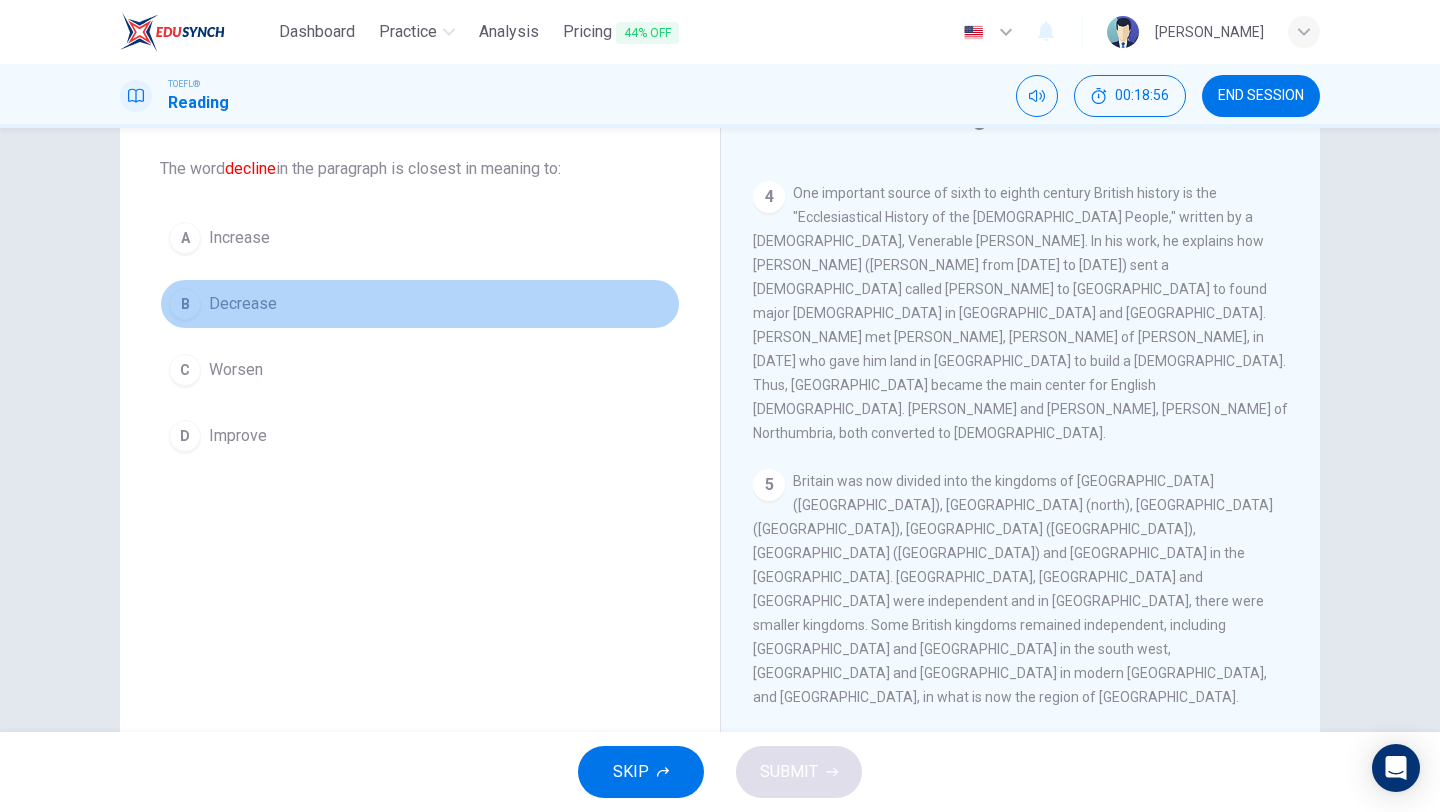 click on "Decrease" at bounding box center (243, 304) 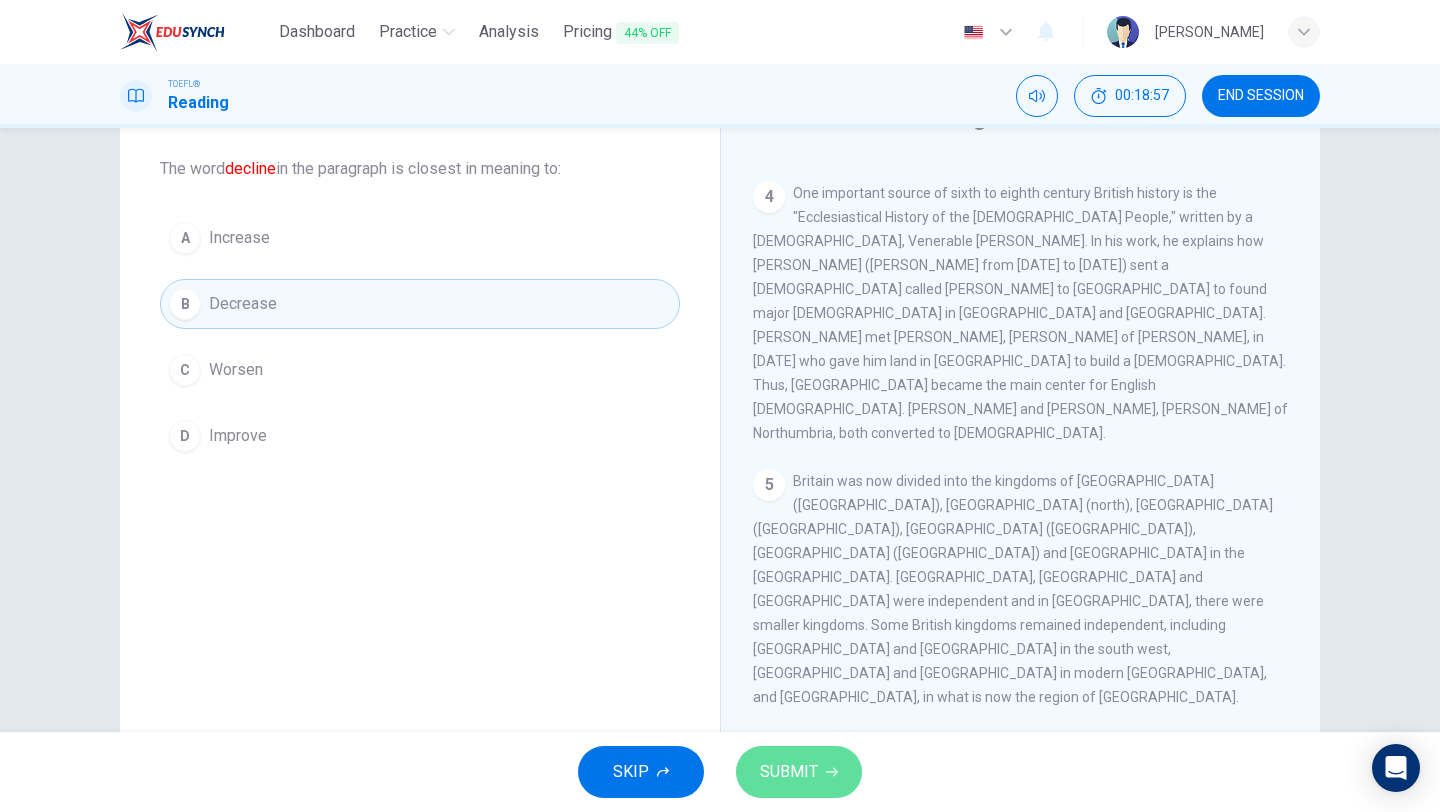 click on "SUBMIT" at bounding box center (799, 772) 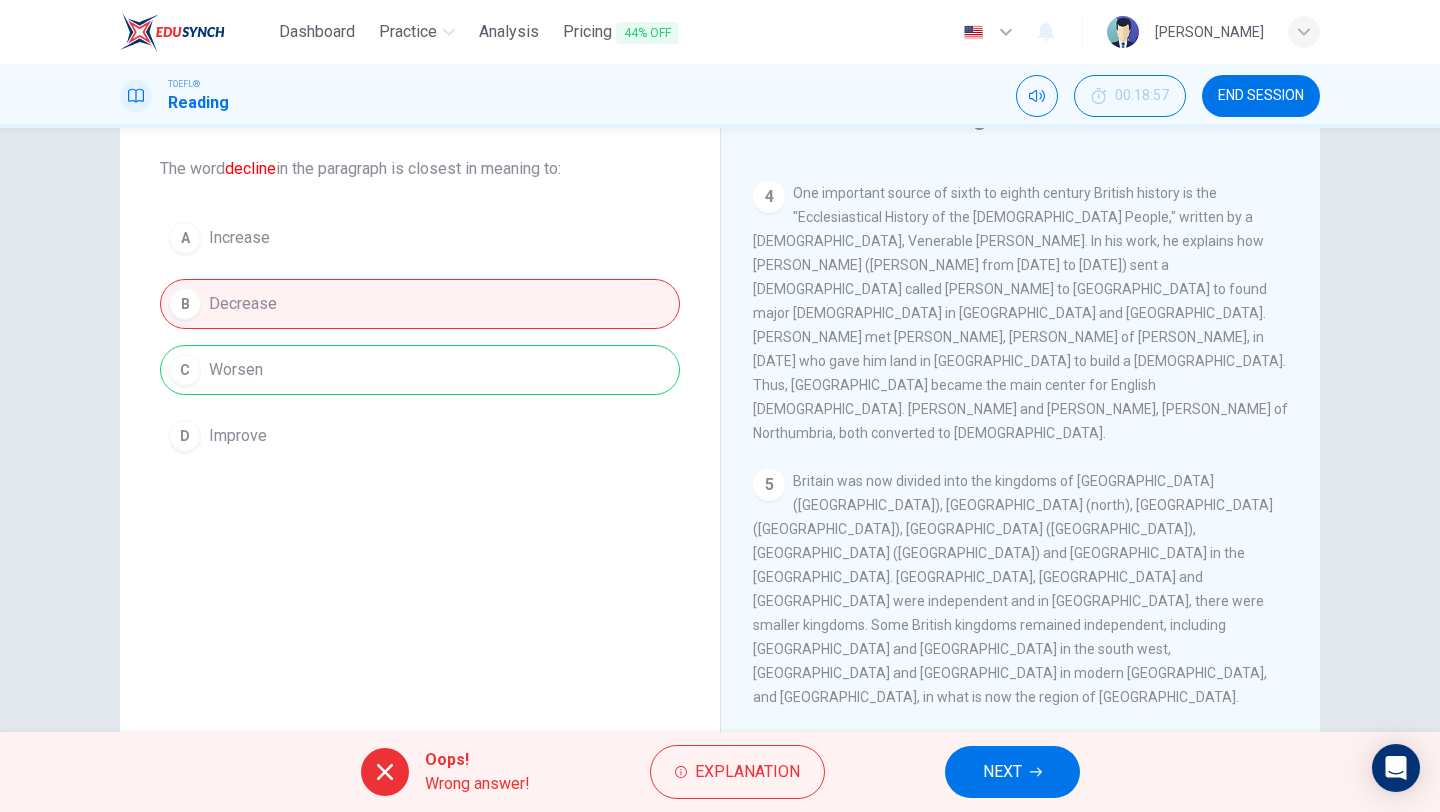 scroll, scrollTop: 129, scrollLeft: 0, axis: vertical 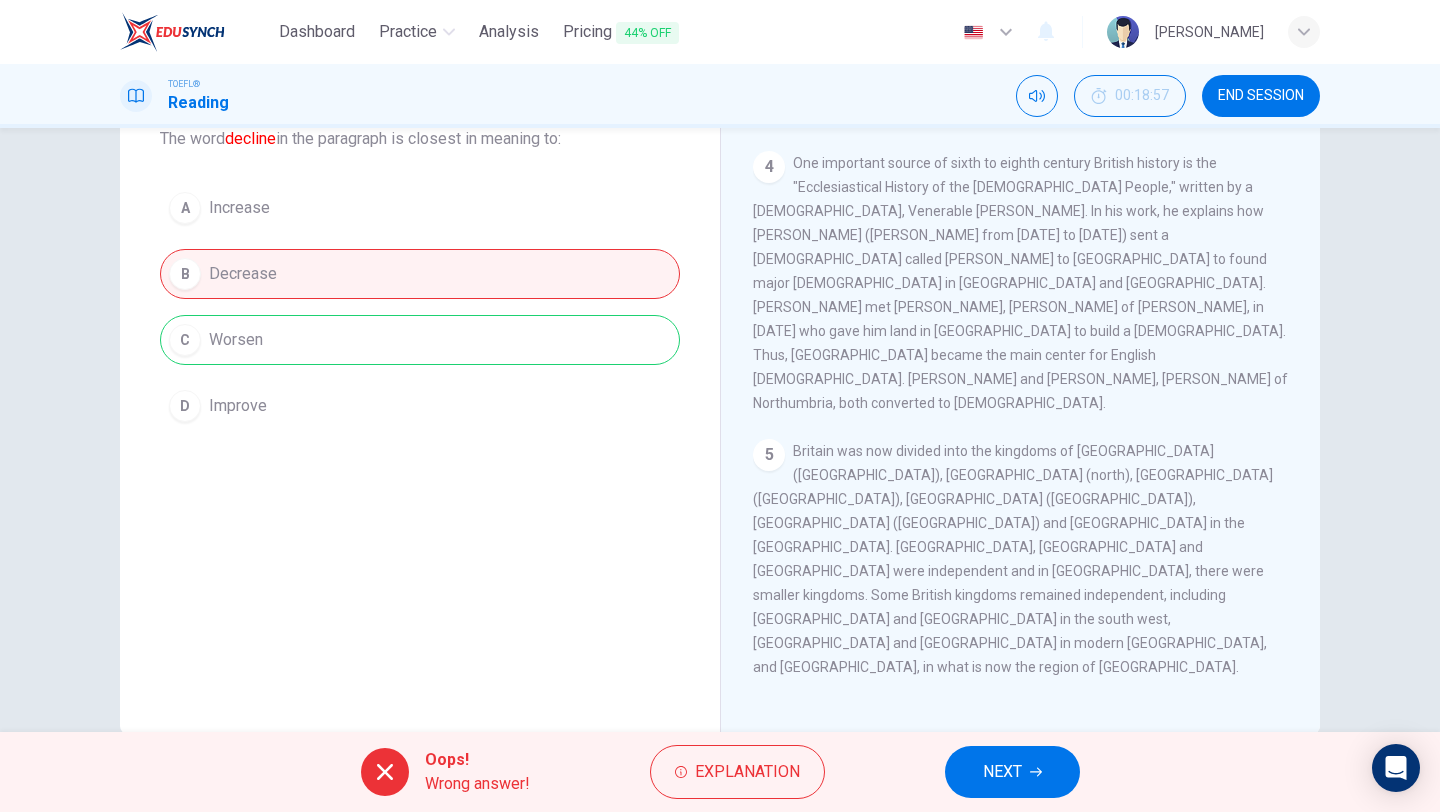 drag, startPoint x: 1079, startPoint y: 591, endPoint x: 1156, endPoint y: 594, distance: 77.05842 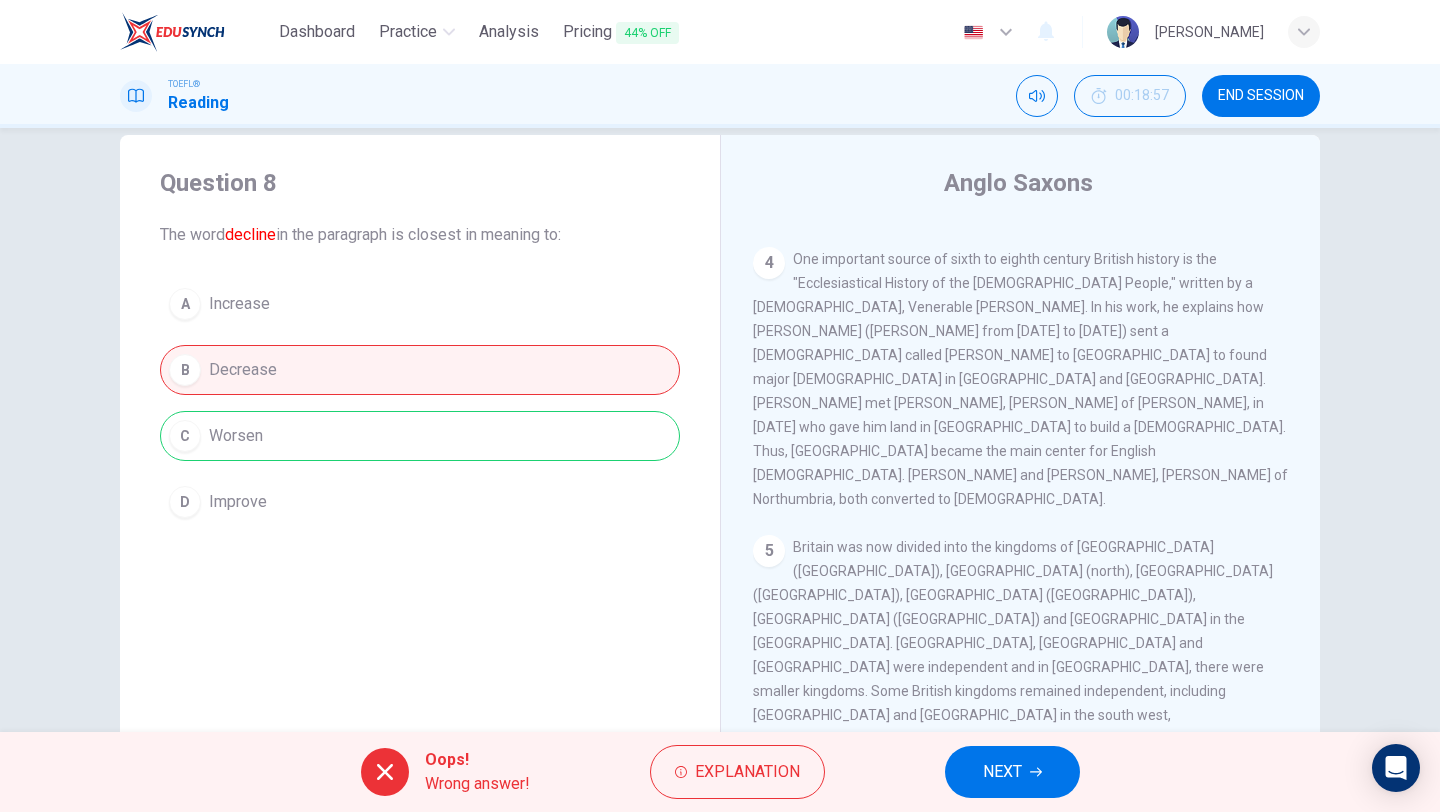scroll, scrollTop: 34, scrollLeft: 0, axis: vertical 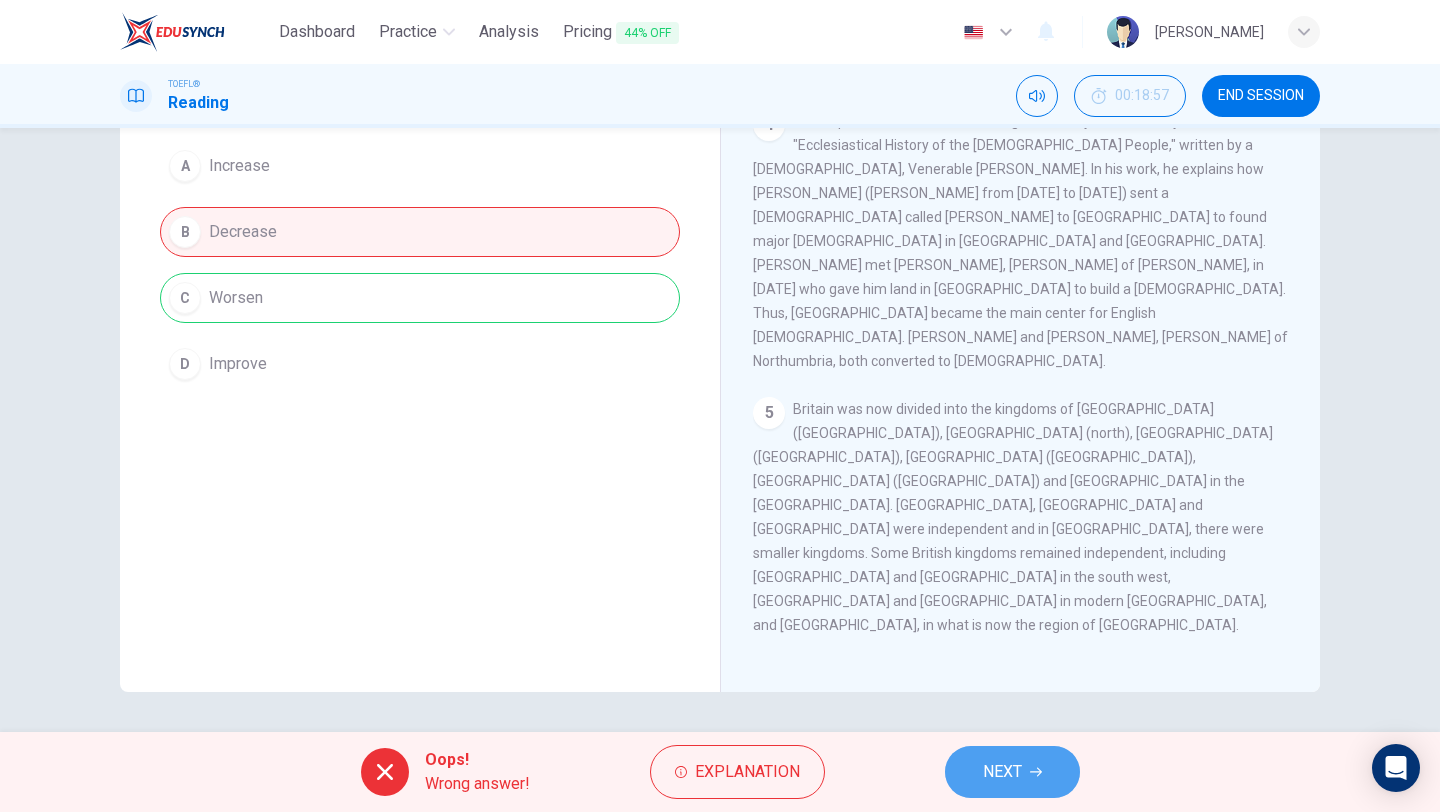 click on "NEXT" at bounding box center (1012, 772) 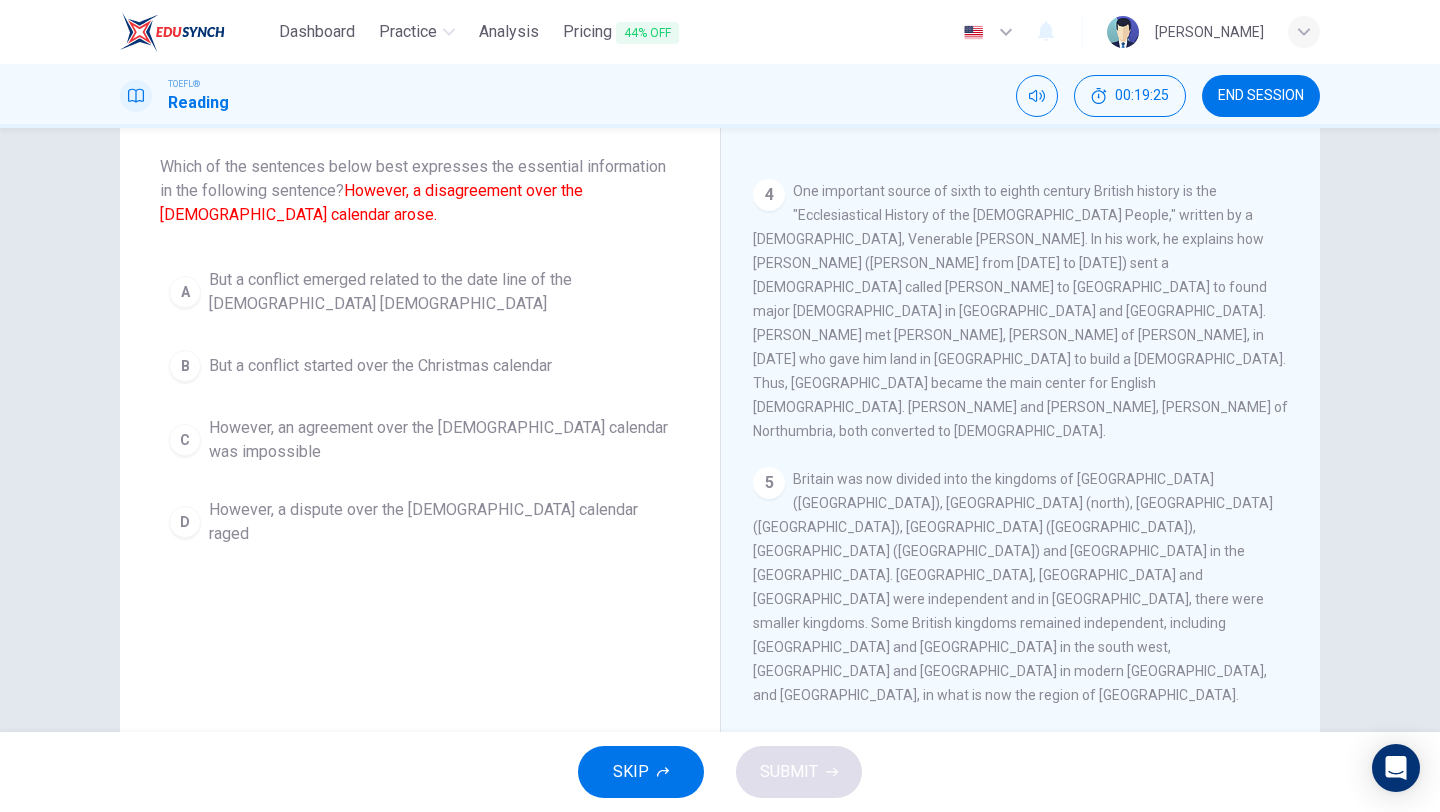 scroll, scrollTop: 94, scrollLeft: 0, axis: vertical 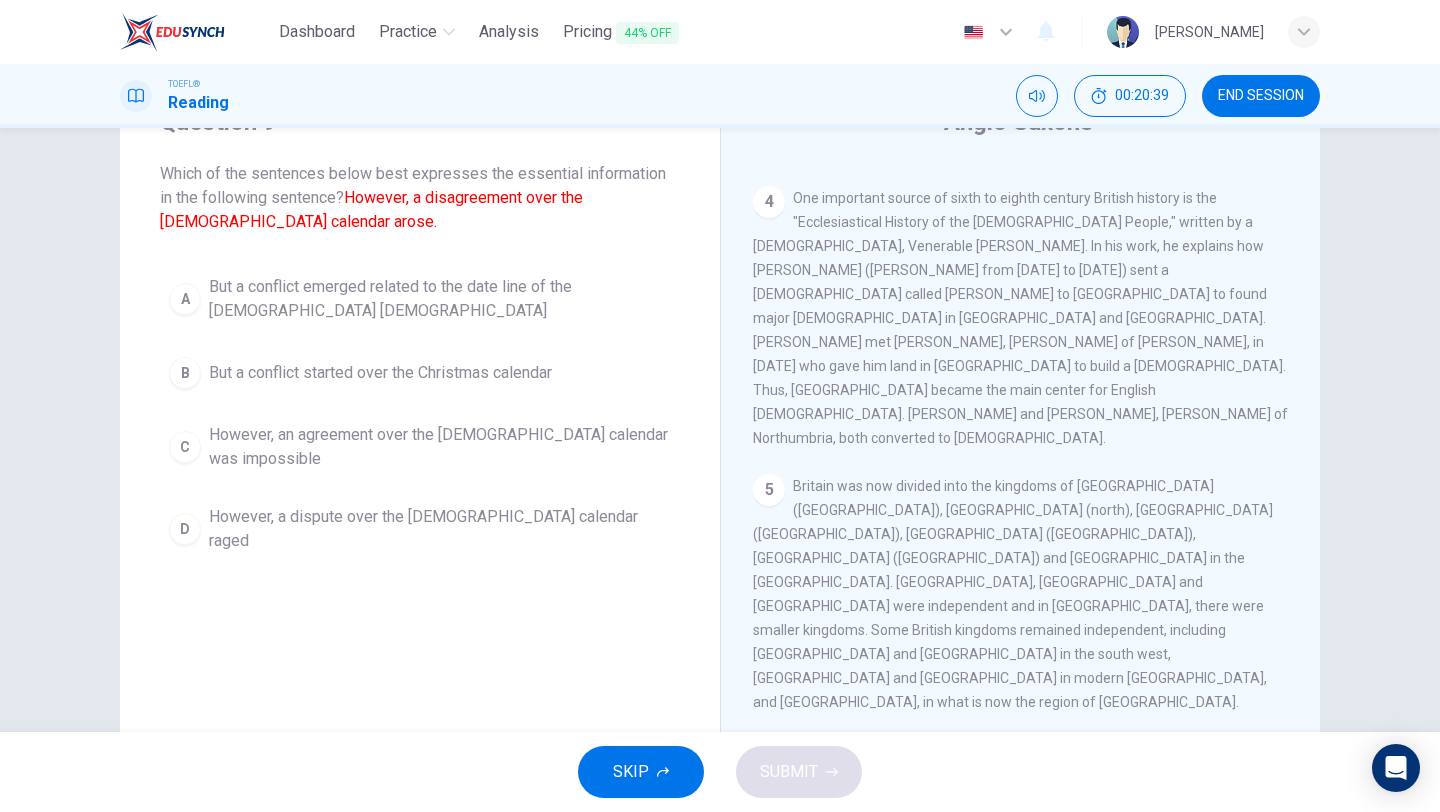 click on "But a conflict started over the Christmas calendar" at bounding box center [380, 373] 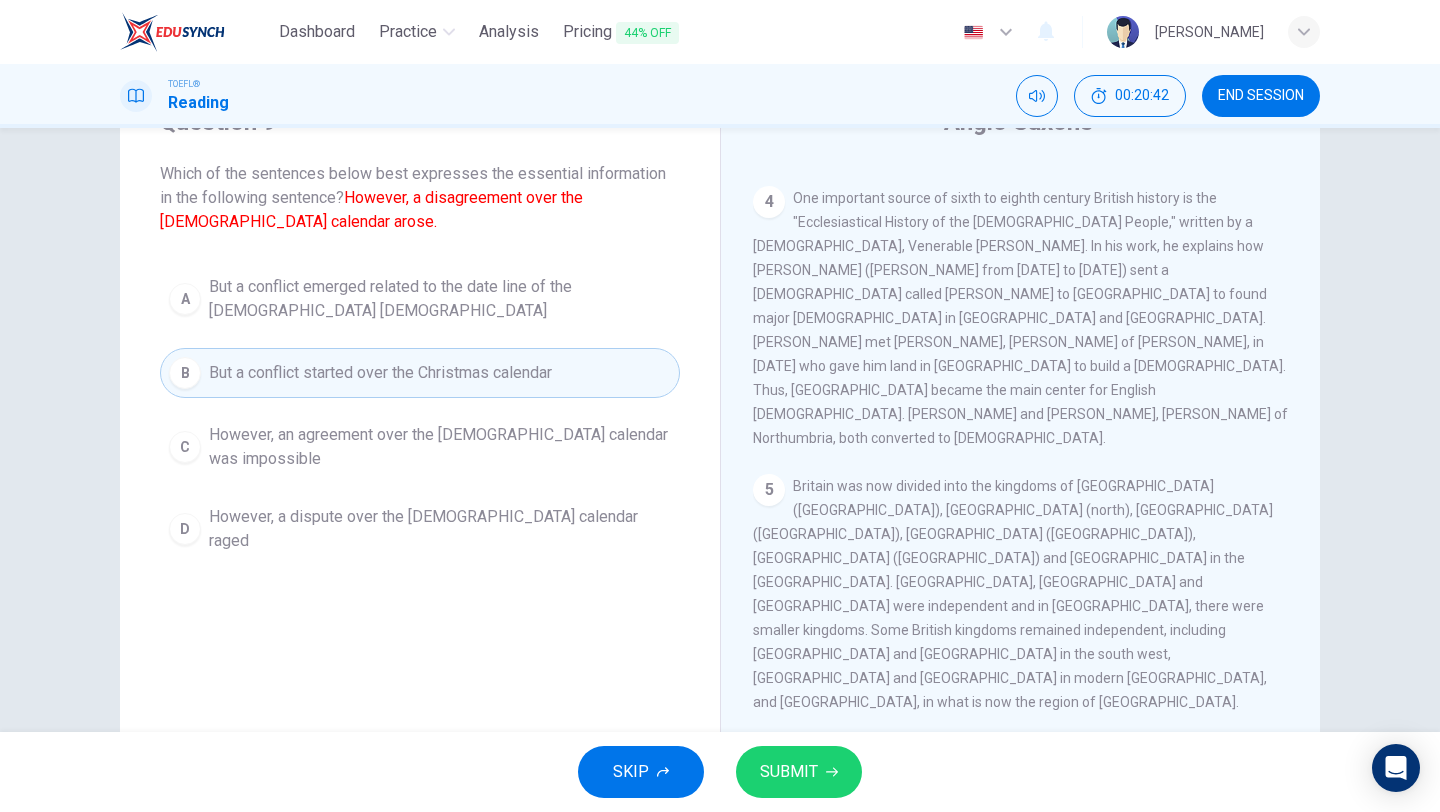 click on "SUBMIT" at bounding box center [799, 772] 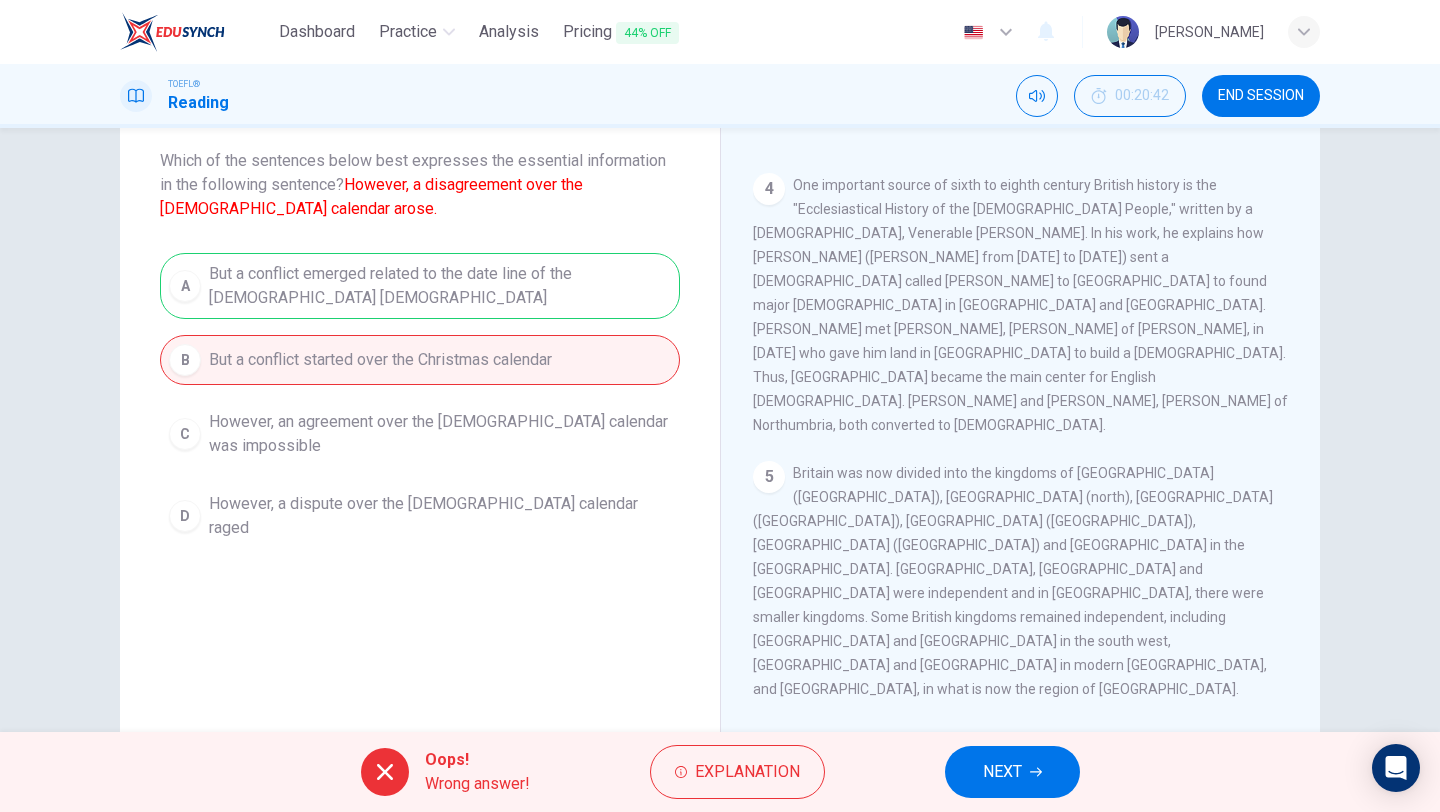 scroll, scrollTop: 112, scrollLeft: 0, axis: vertical 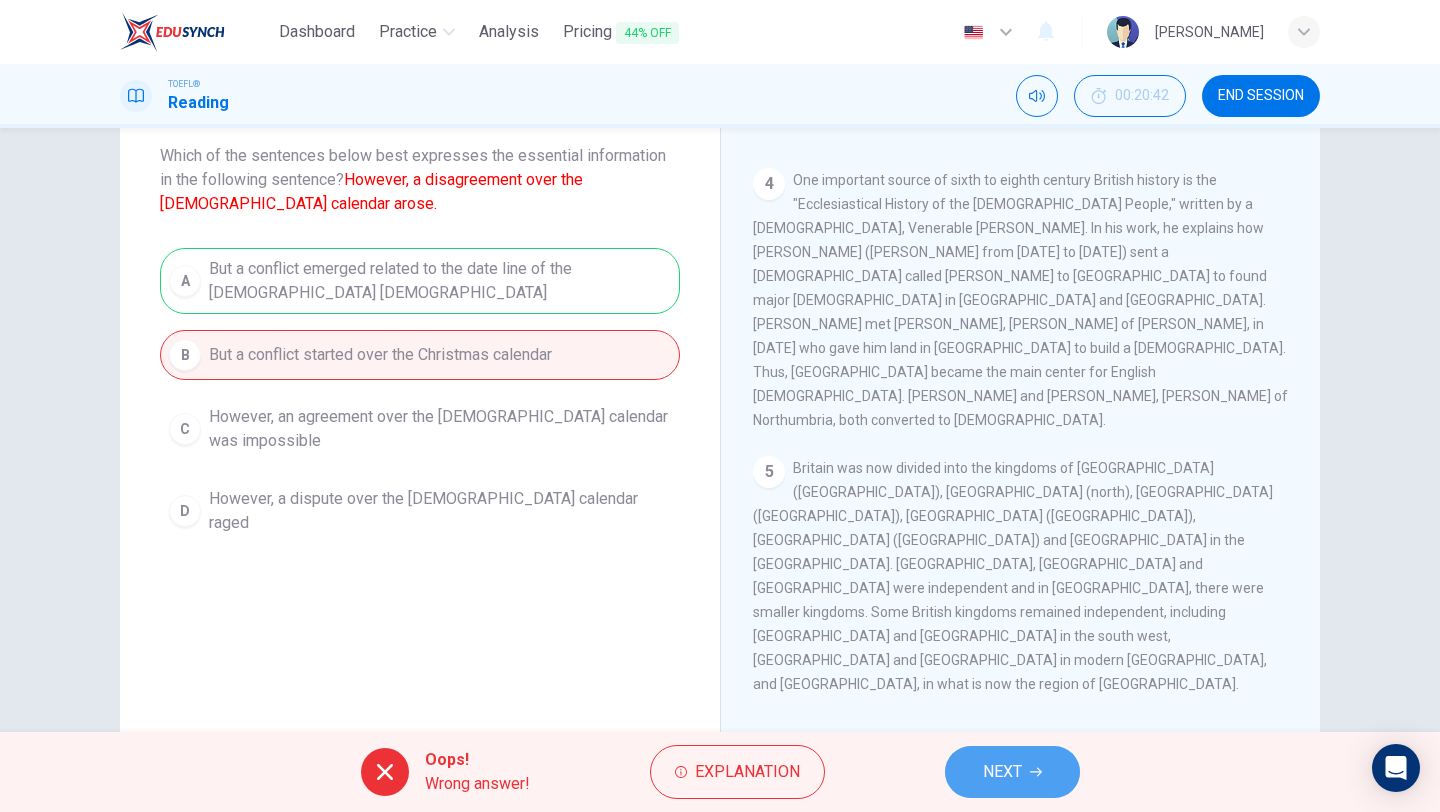 click on "NEXT" at bounding box center (1002, 772) 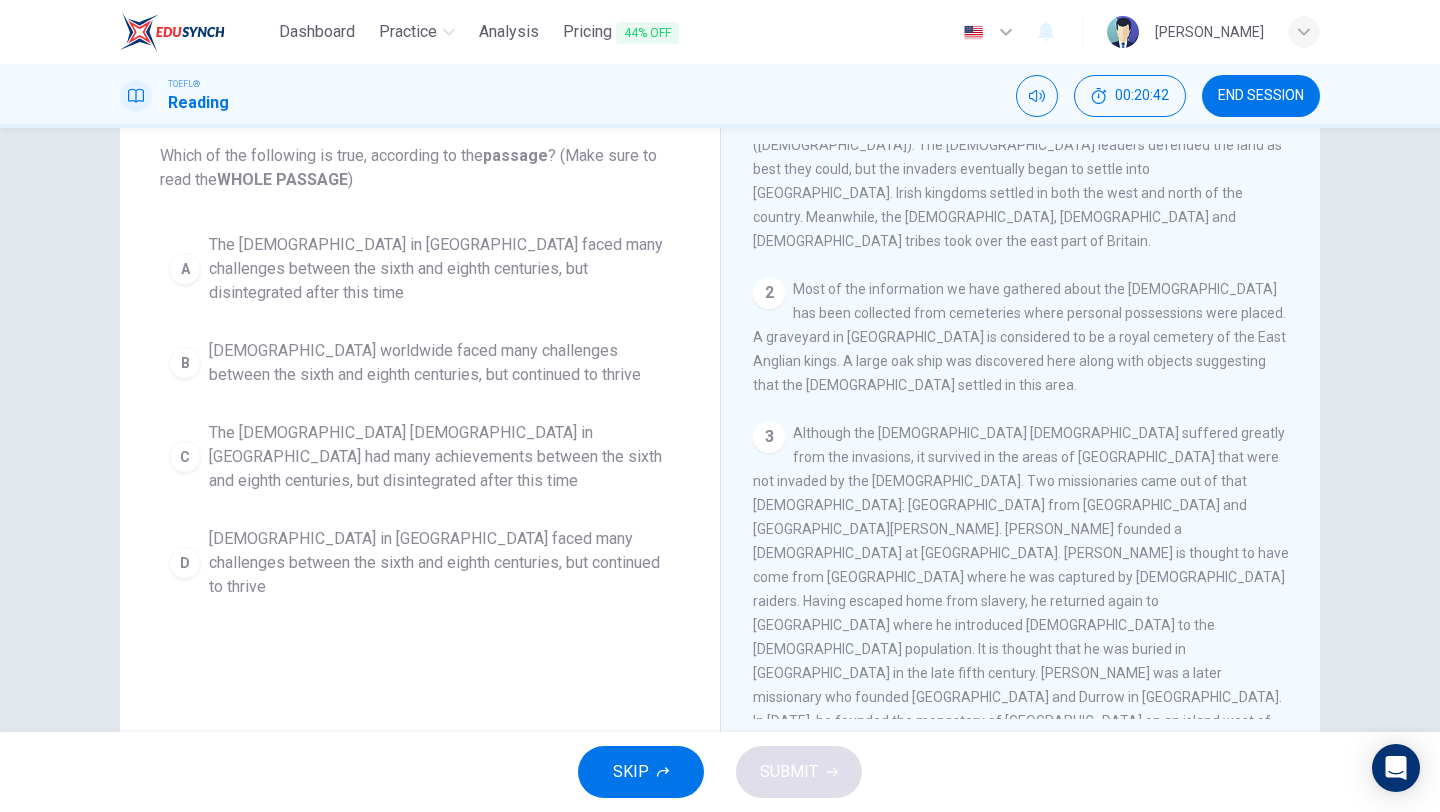 scroll, scrollTop: 0, scrollLeft: 0, axis: both 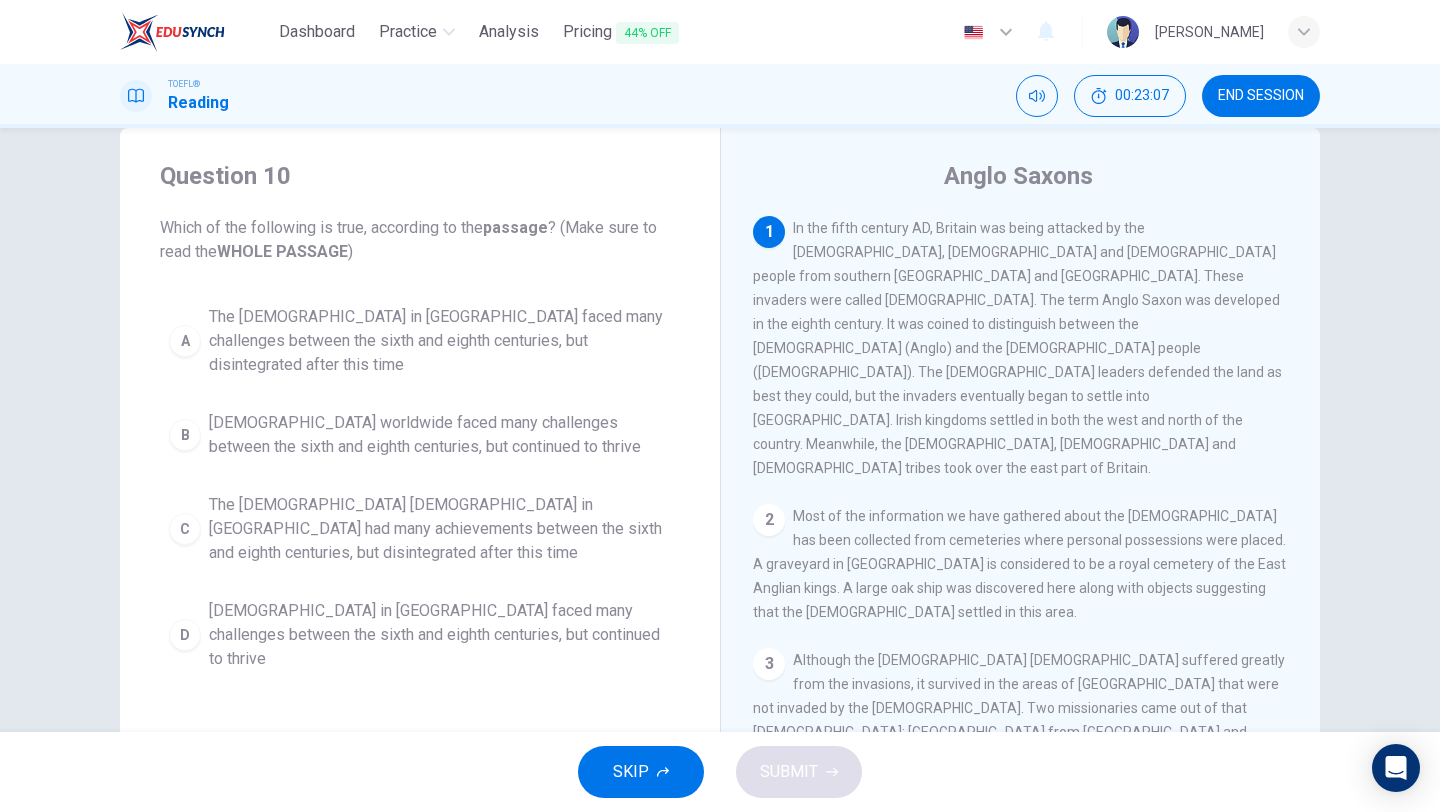 click on "The Christian church in Britain faced many challenges between the sixth and eighth centuries, but disintegrated after this time" at bounding box center [440, 341] 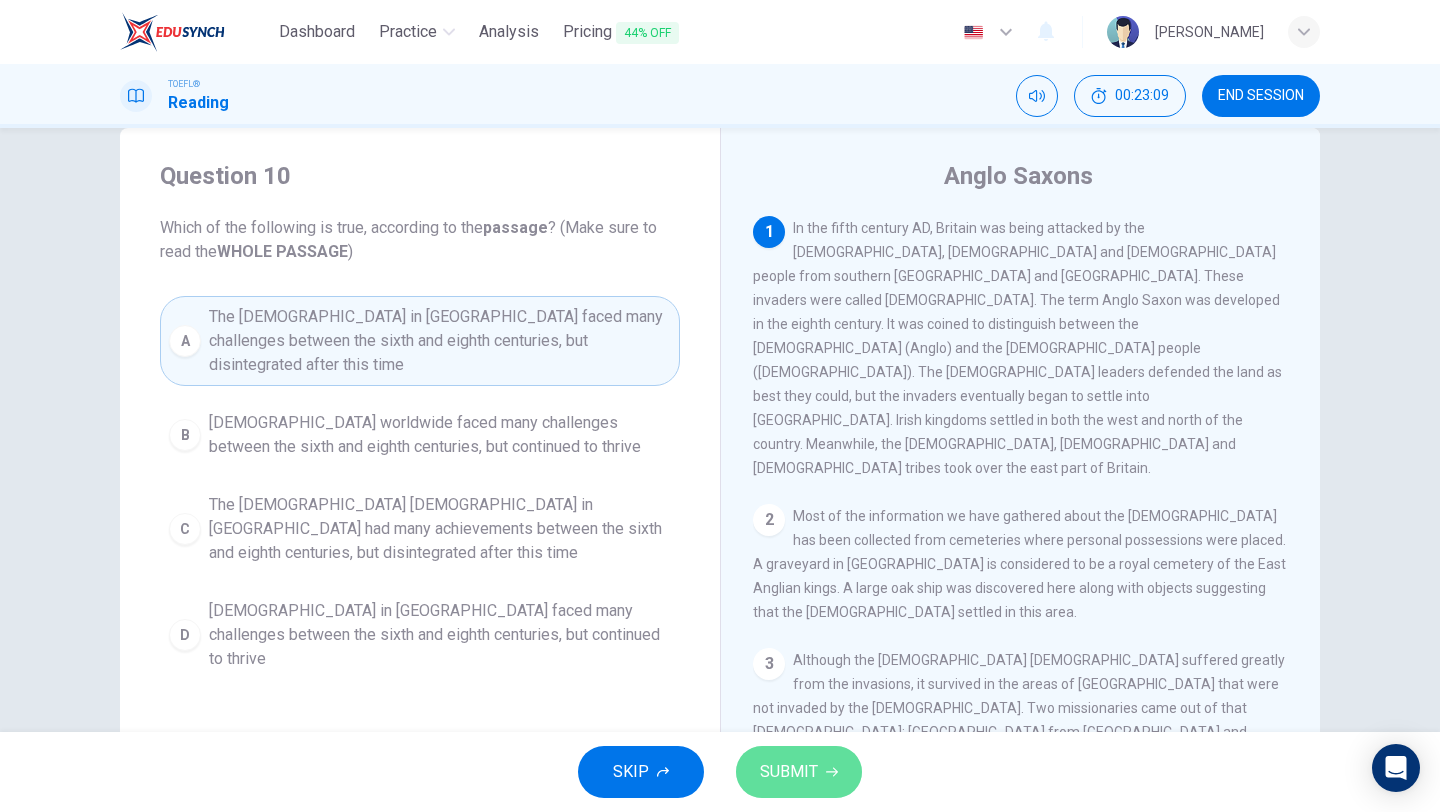 click 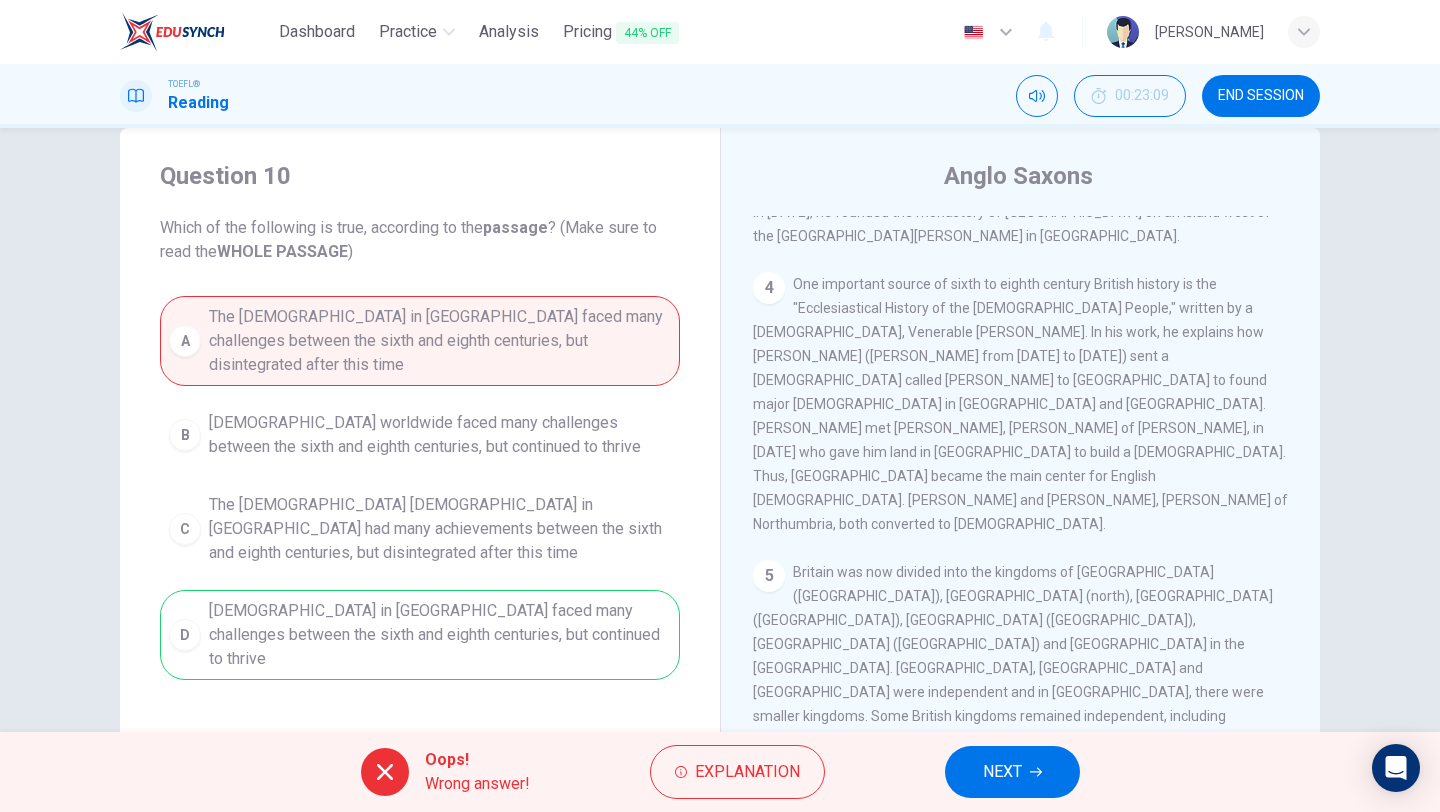 scroll, scrollTop: 768, scrollLeft: 0, axis: vertical 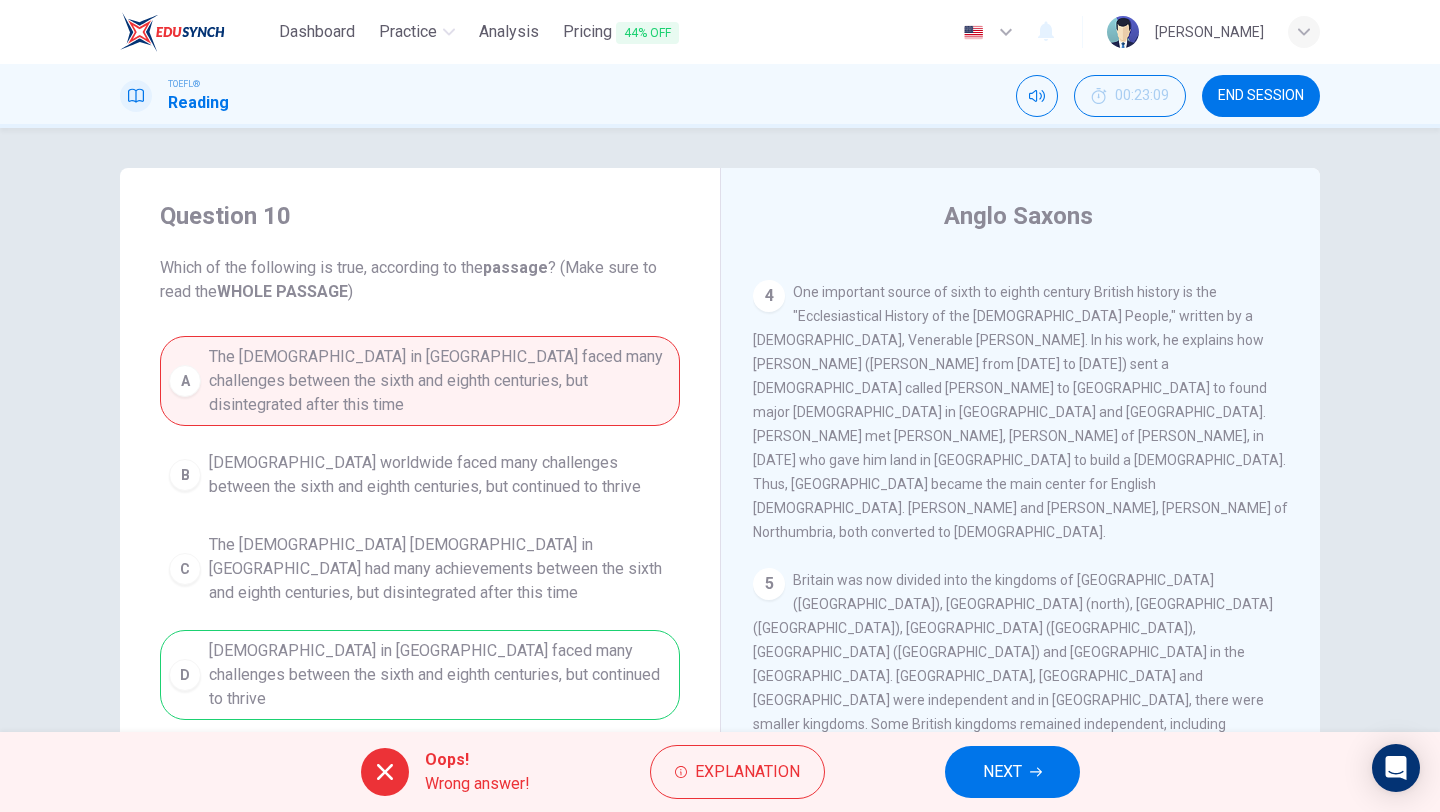 click on "NEXT" at bounding box center [1012, 772] 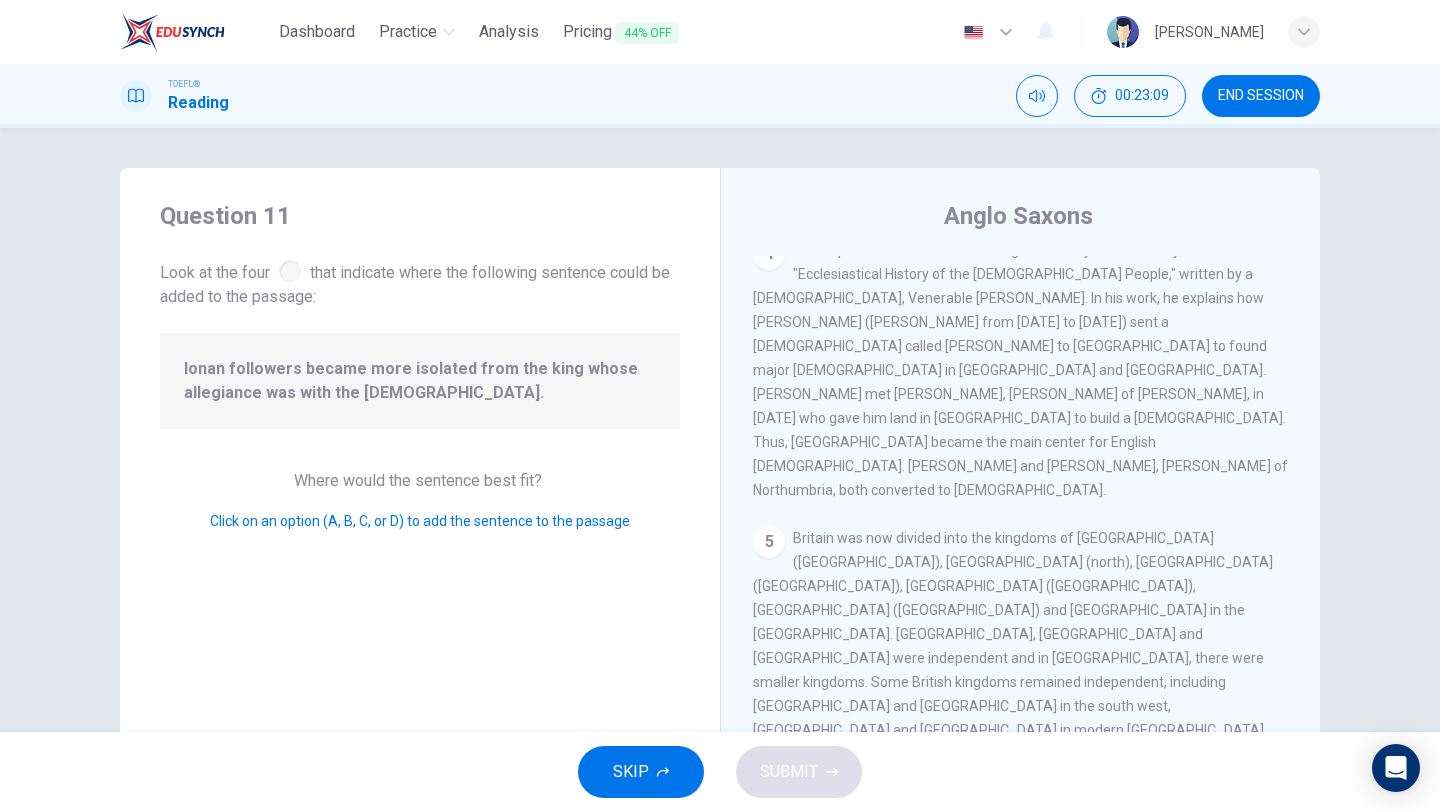 scroll, scrollTop: 0, scrollLeft: 0, axis: both 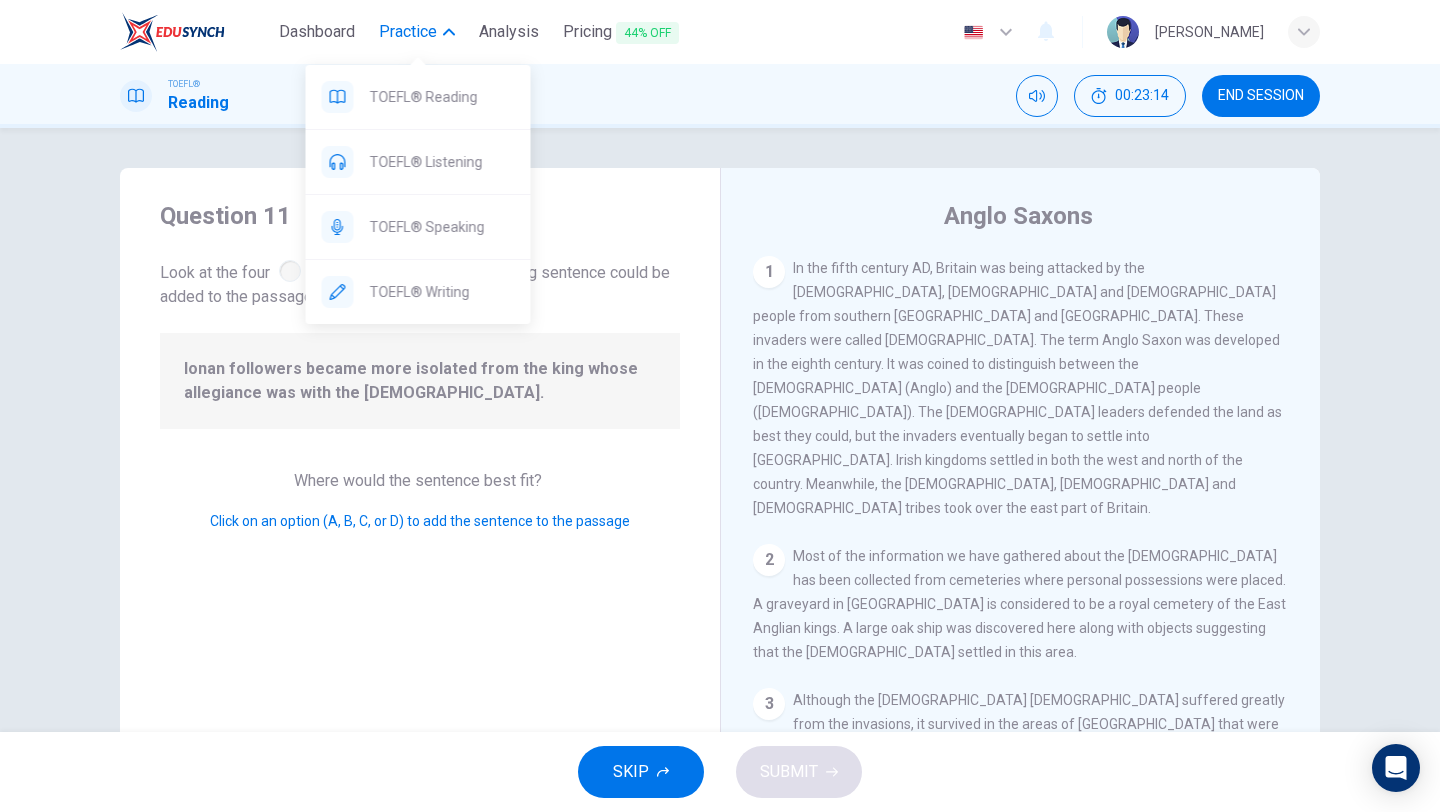 click 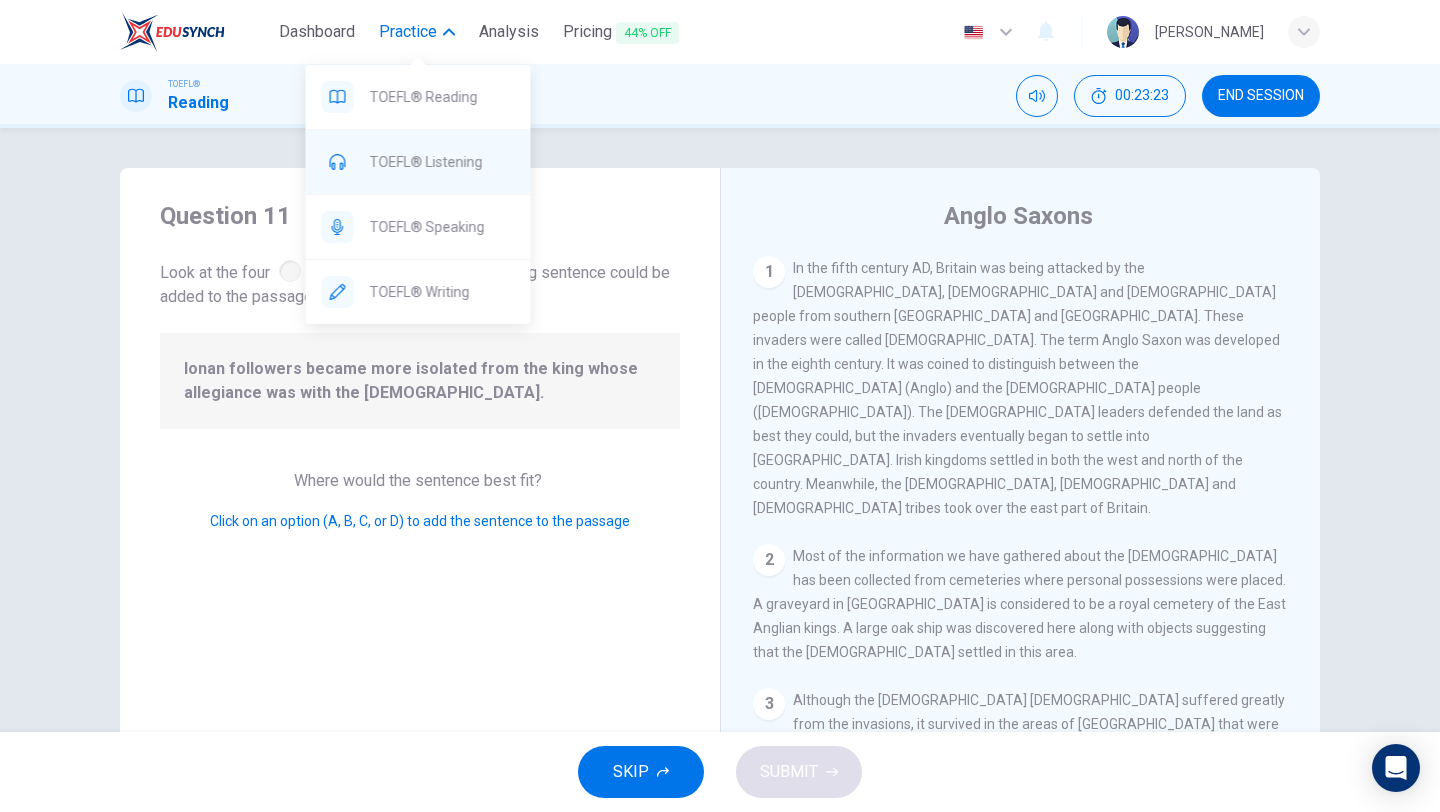 click on "TOEFL® Listening" at bounding box center (418, 162) 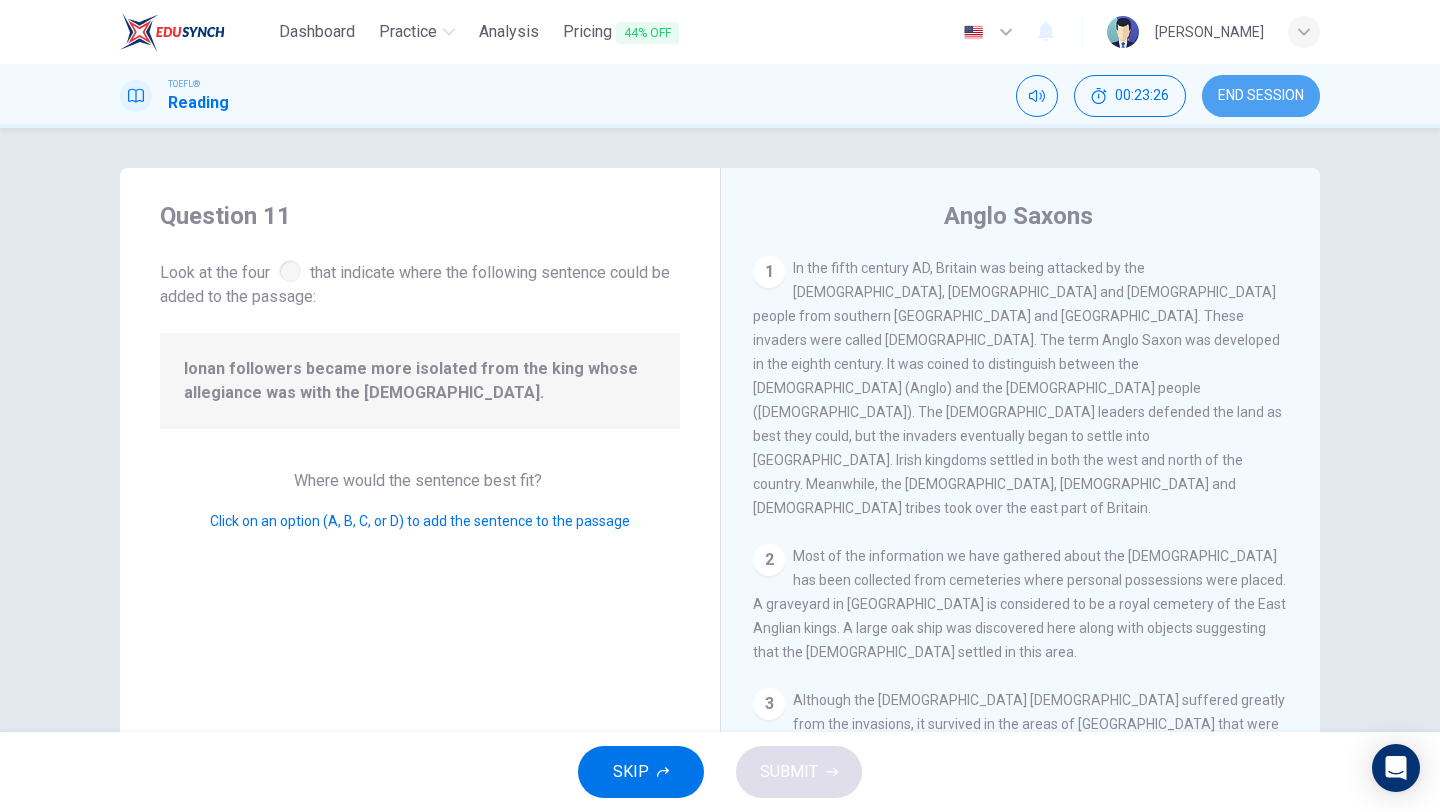 click on "END SESSION" at bounding box center [1261, 96] 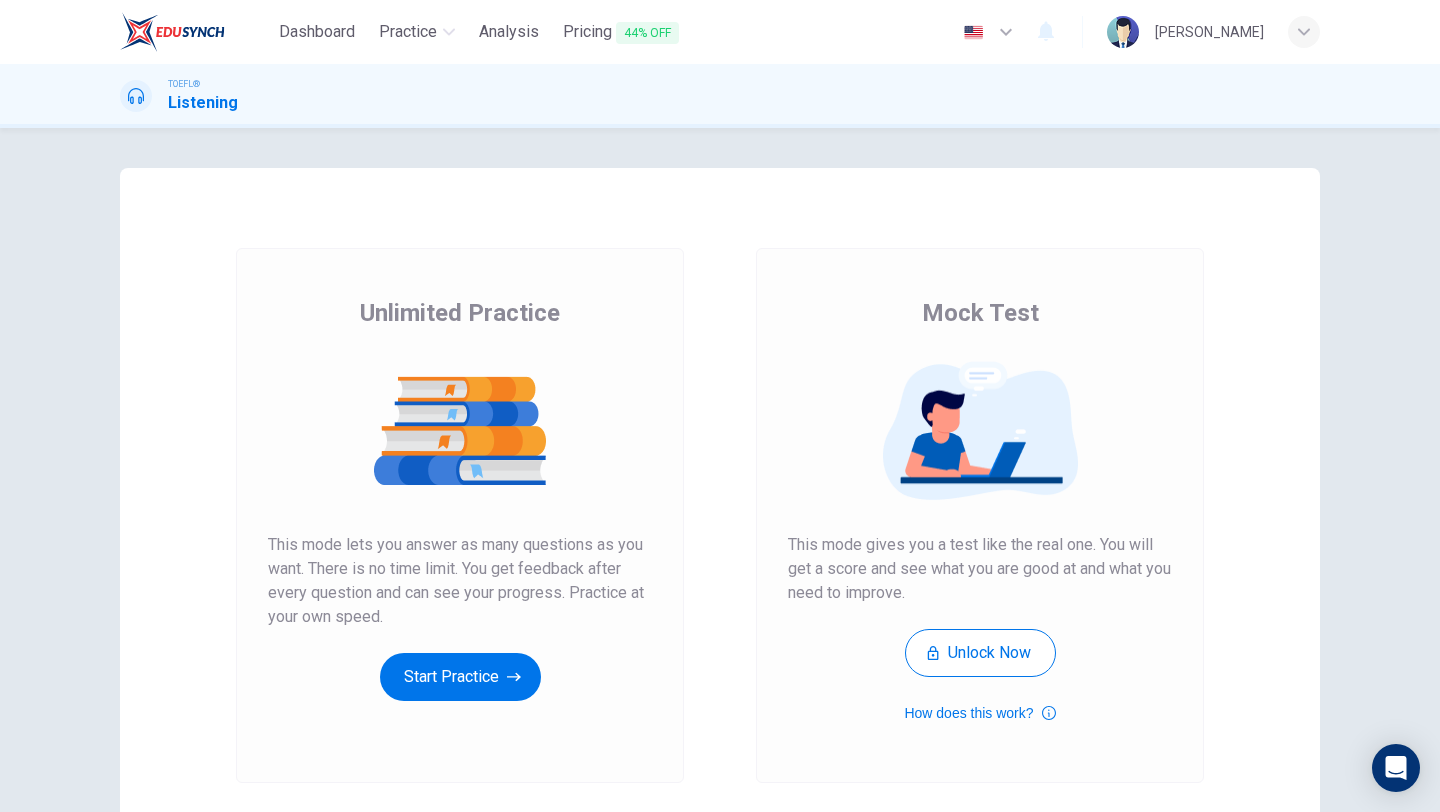 scroll, scrollTop: 0, scrollLeft: 0, axis: both 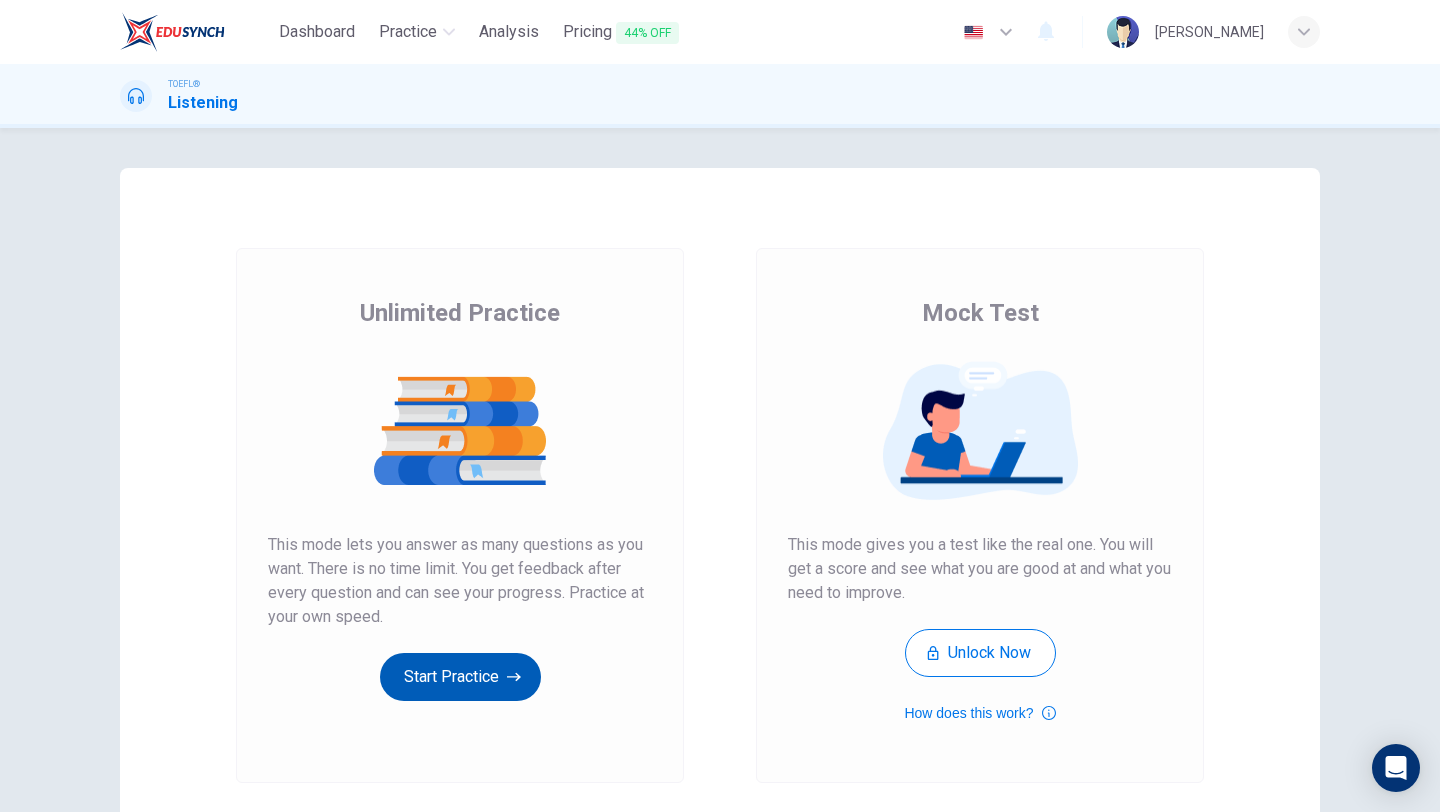 click on "Start Practice" at bounding box center (460, 677) 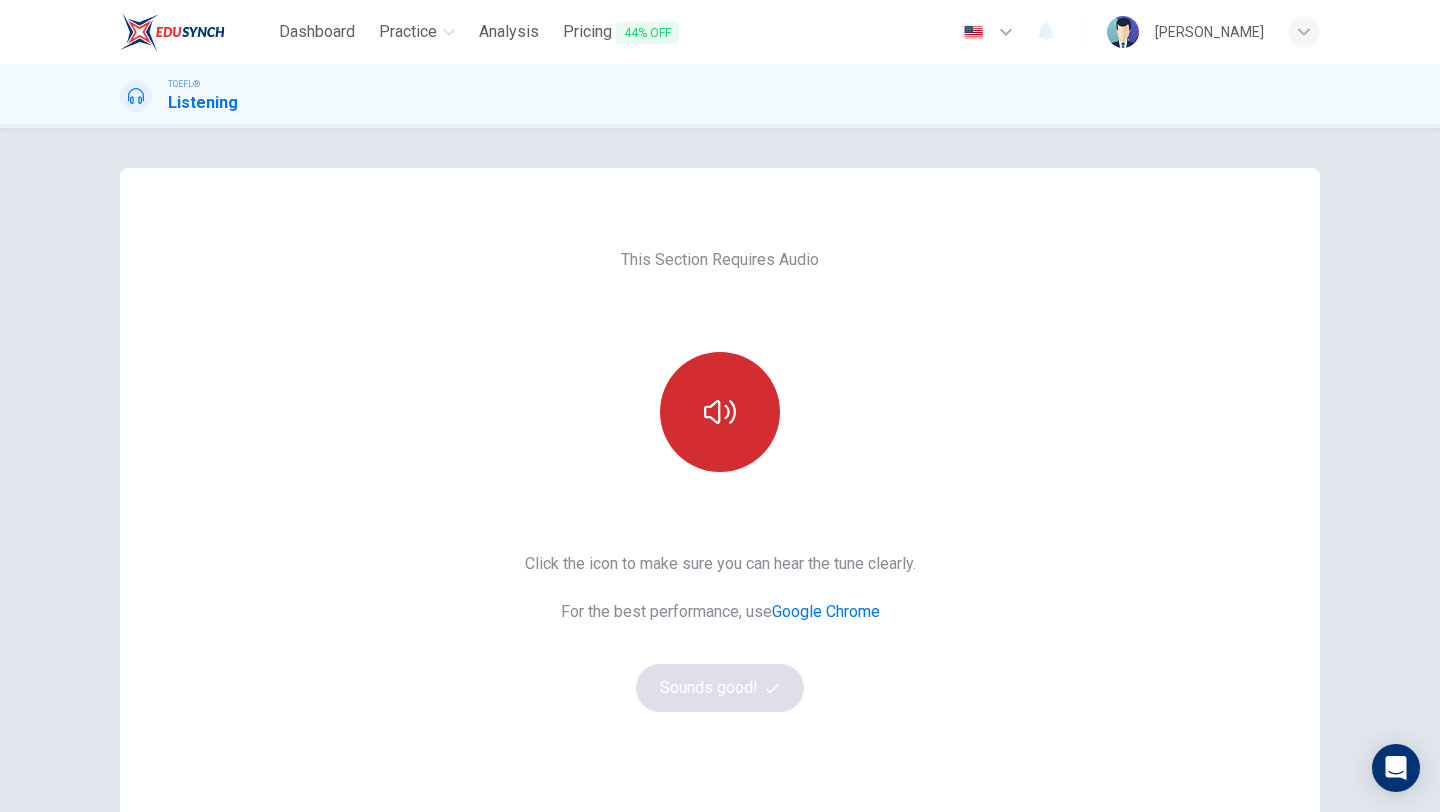 click 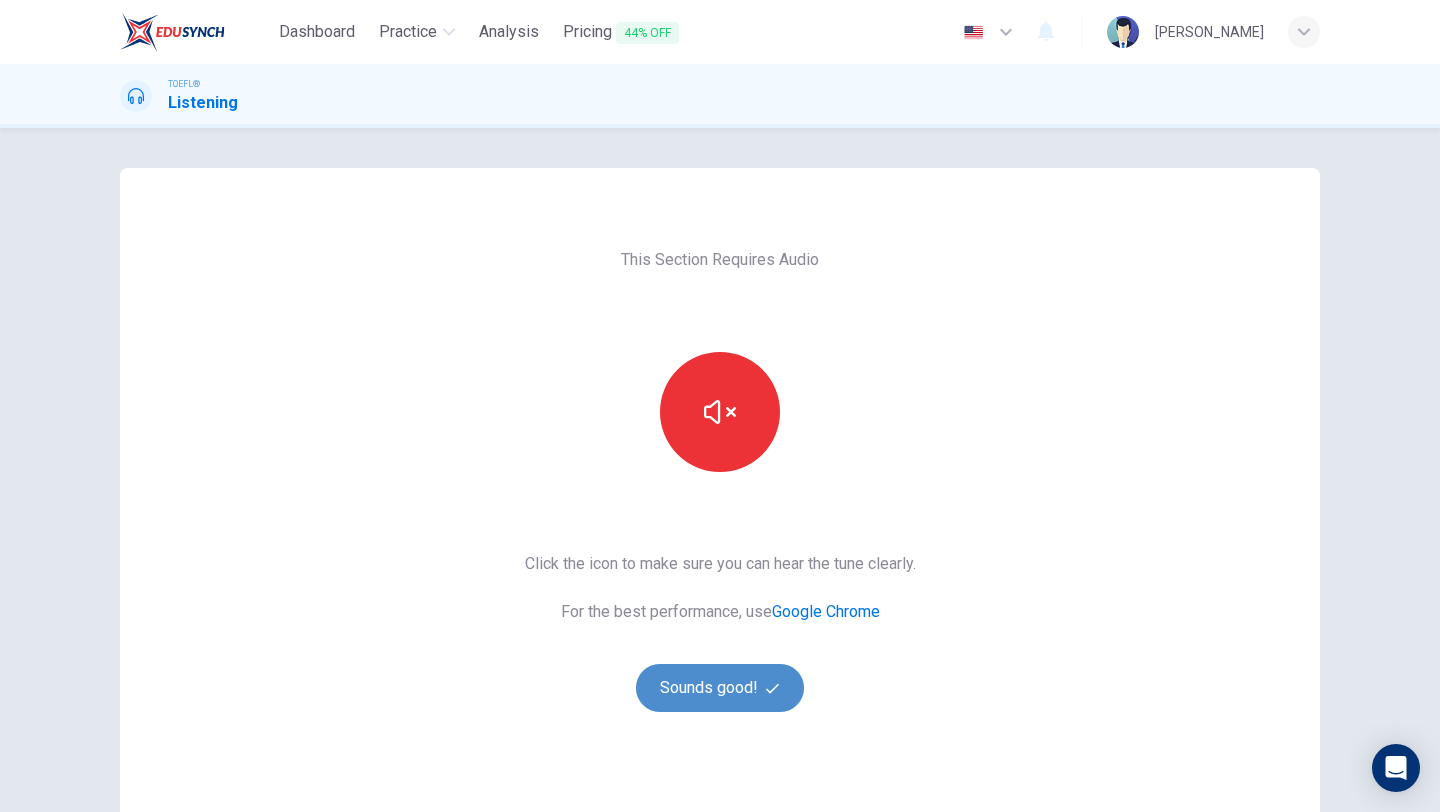 click on "Sounds good!" at bounding box center [720, 688] 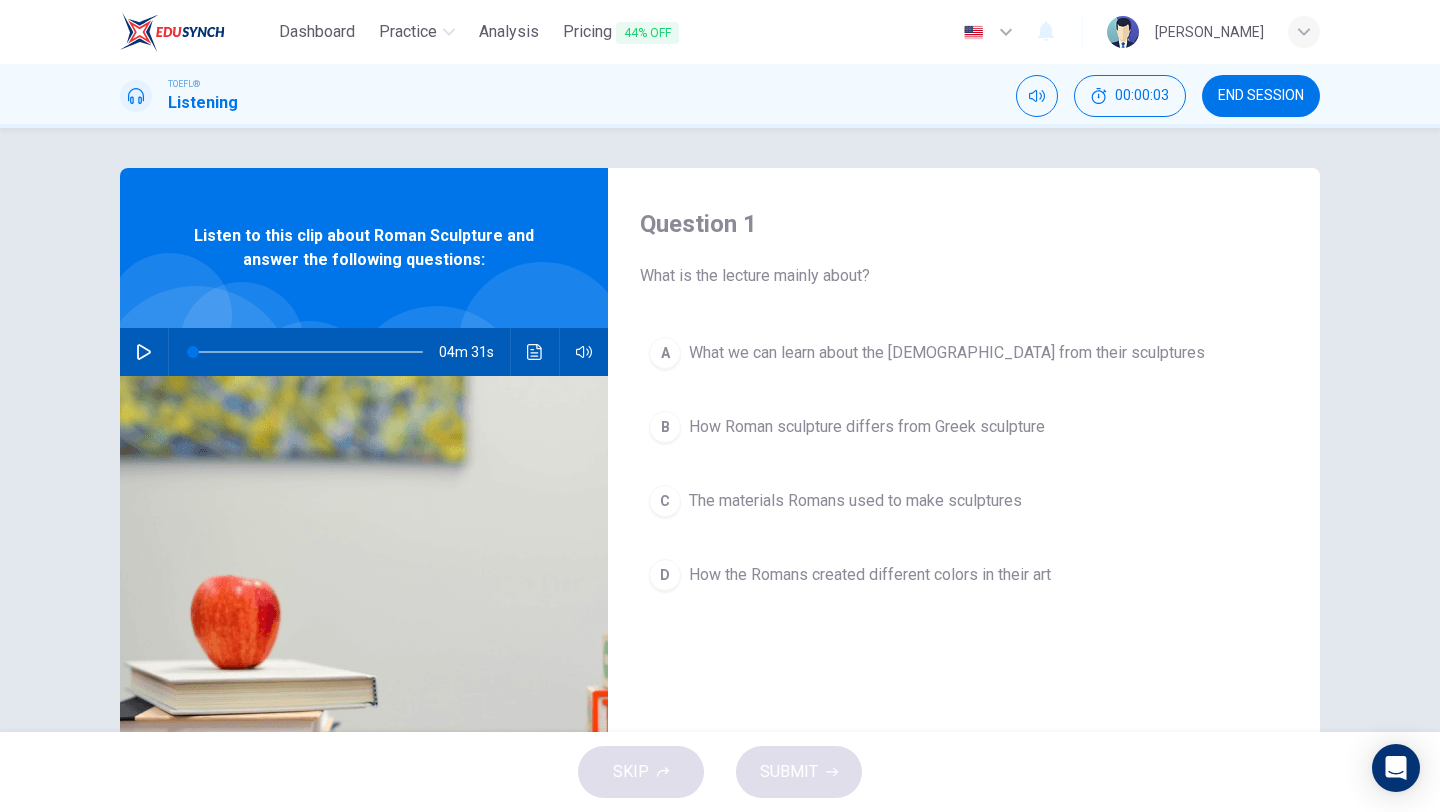 scroll, scrollTop: 37, scrollLeft: 0, axis: vertical 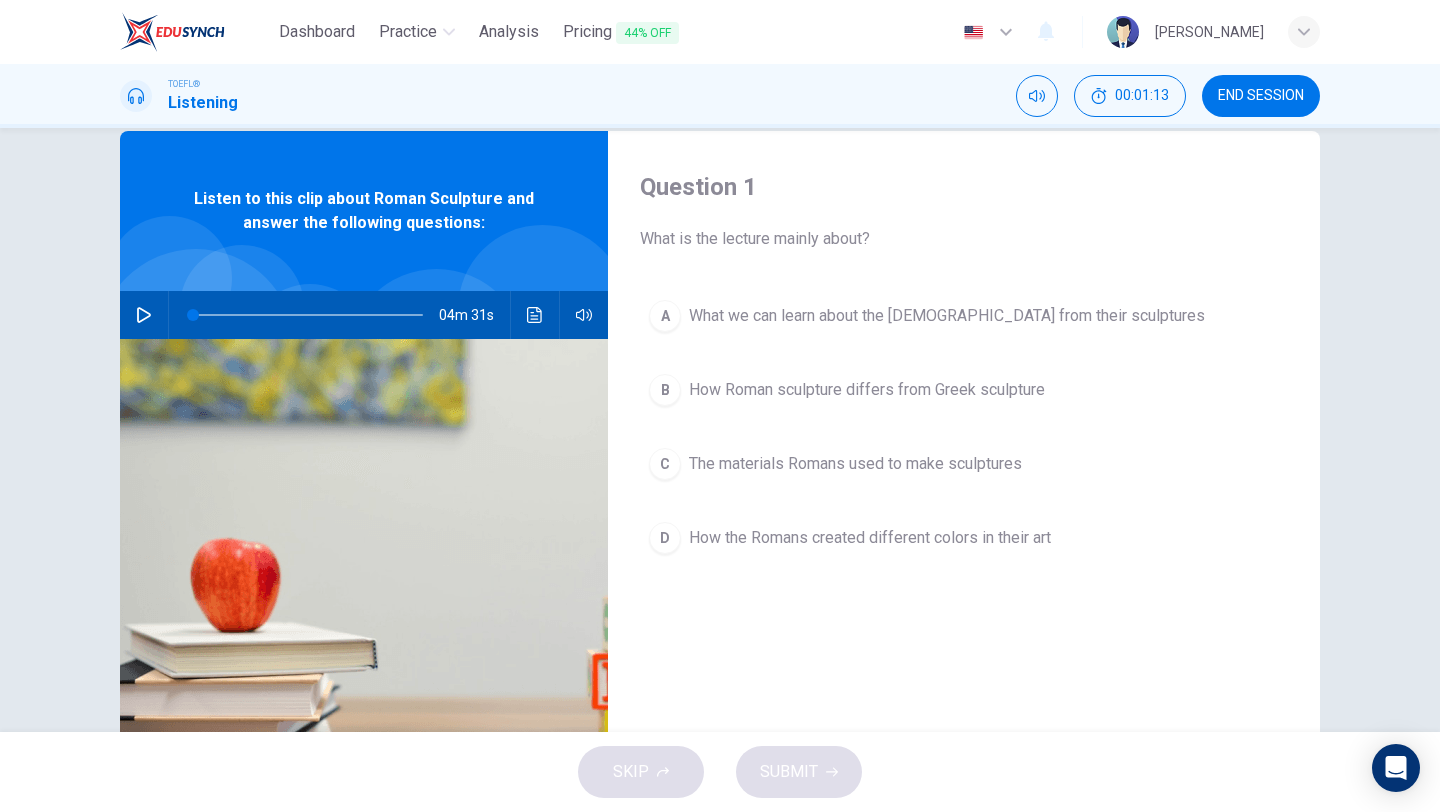 click 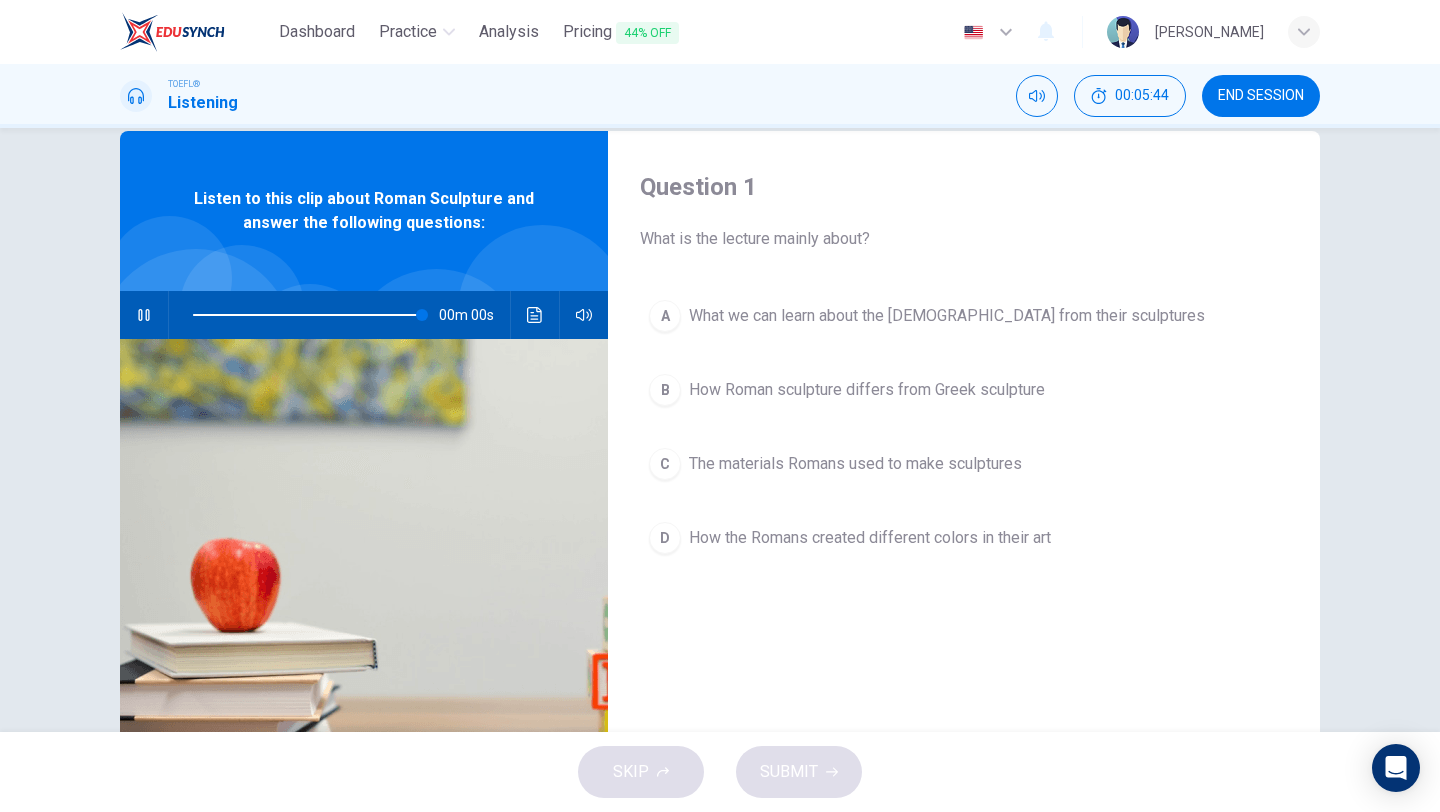 type on "0" 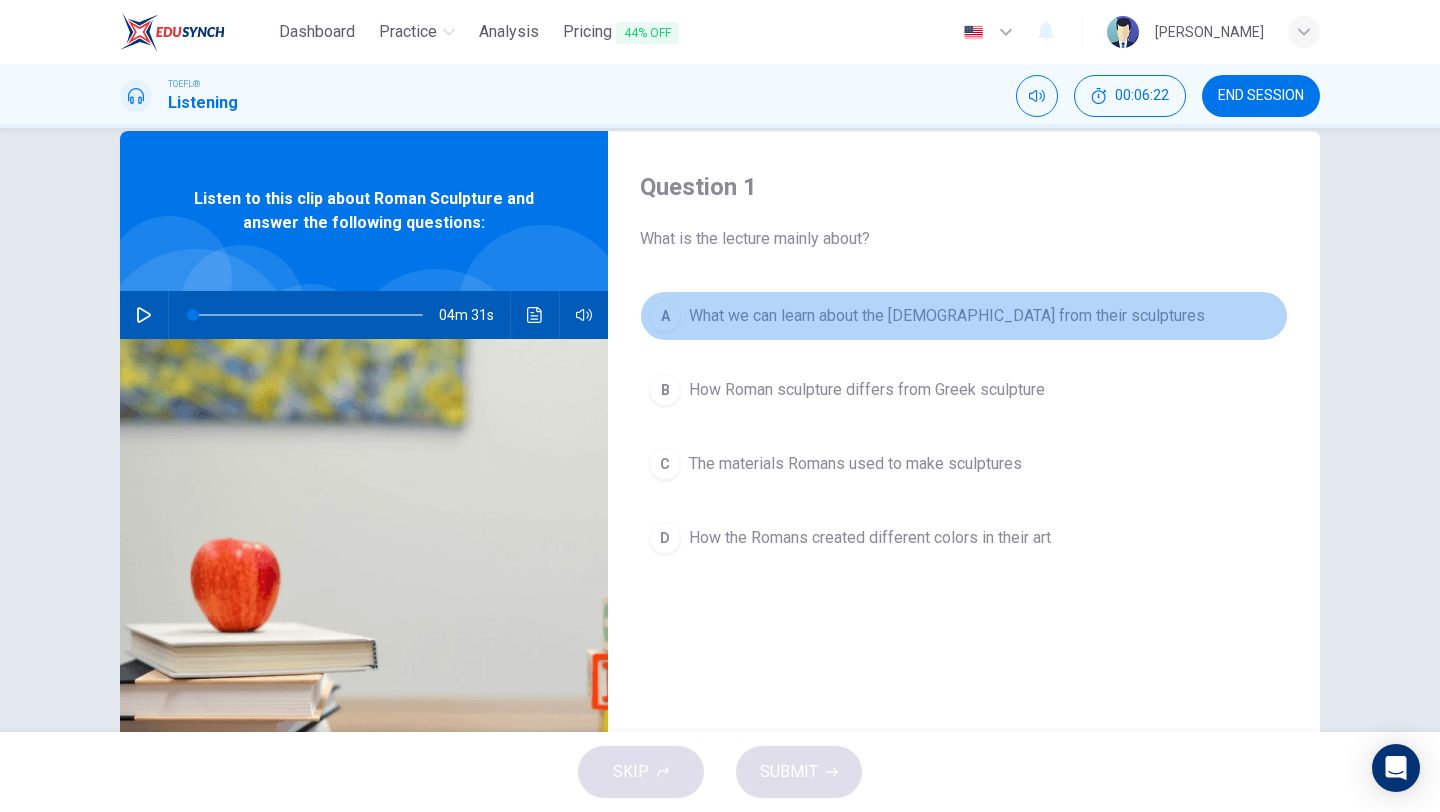 click on "What we can learn about the Romans from their sculptures" at bounding box center [947, 316] 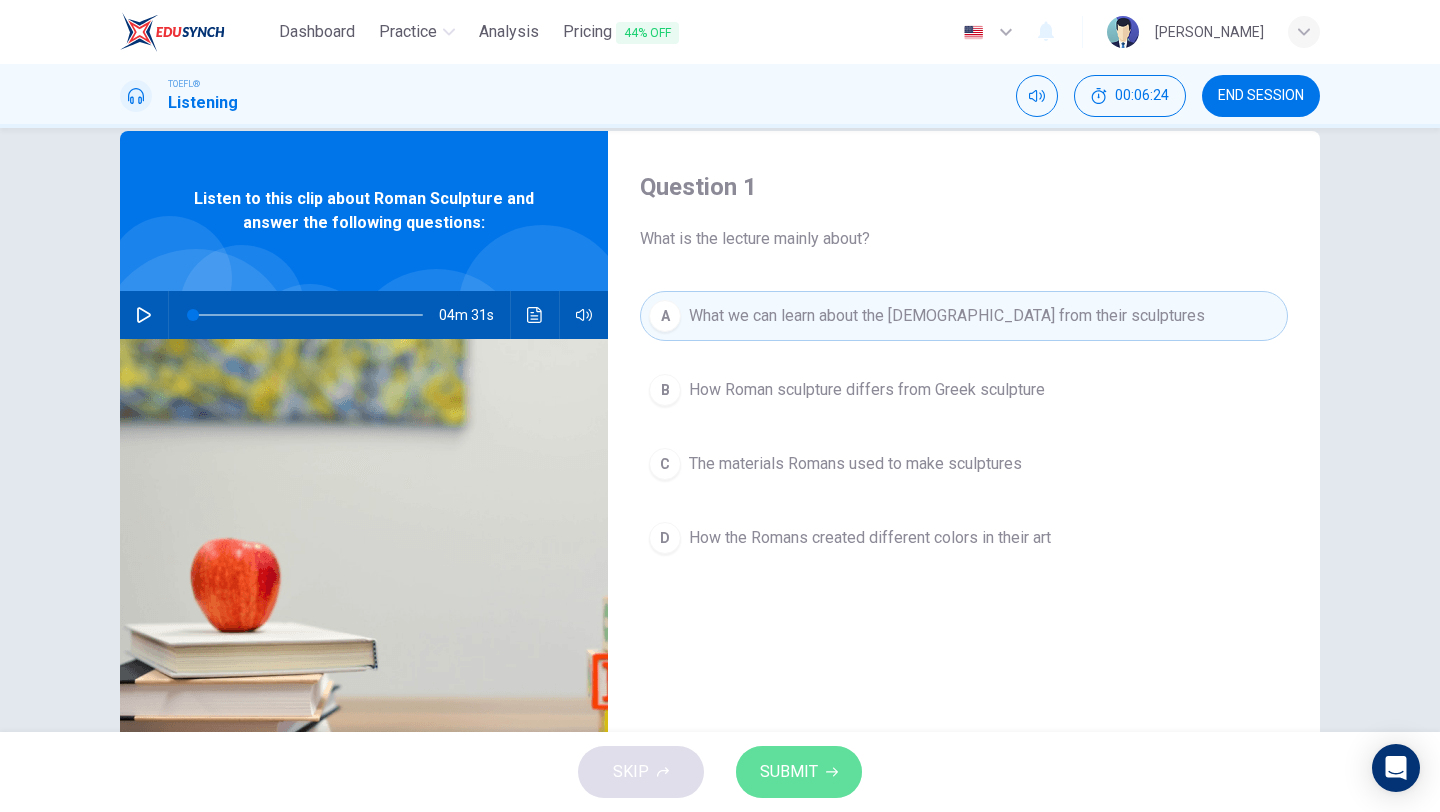 click on "SUBMIT" at bounding box center (799, 772) 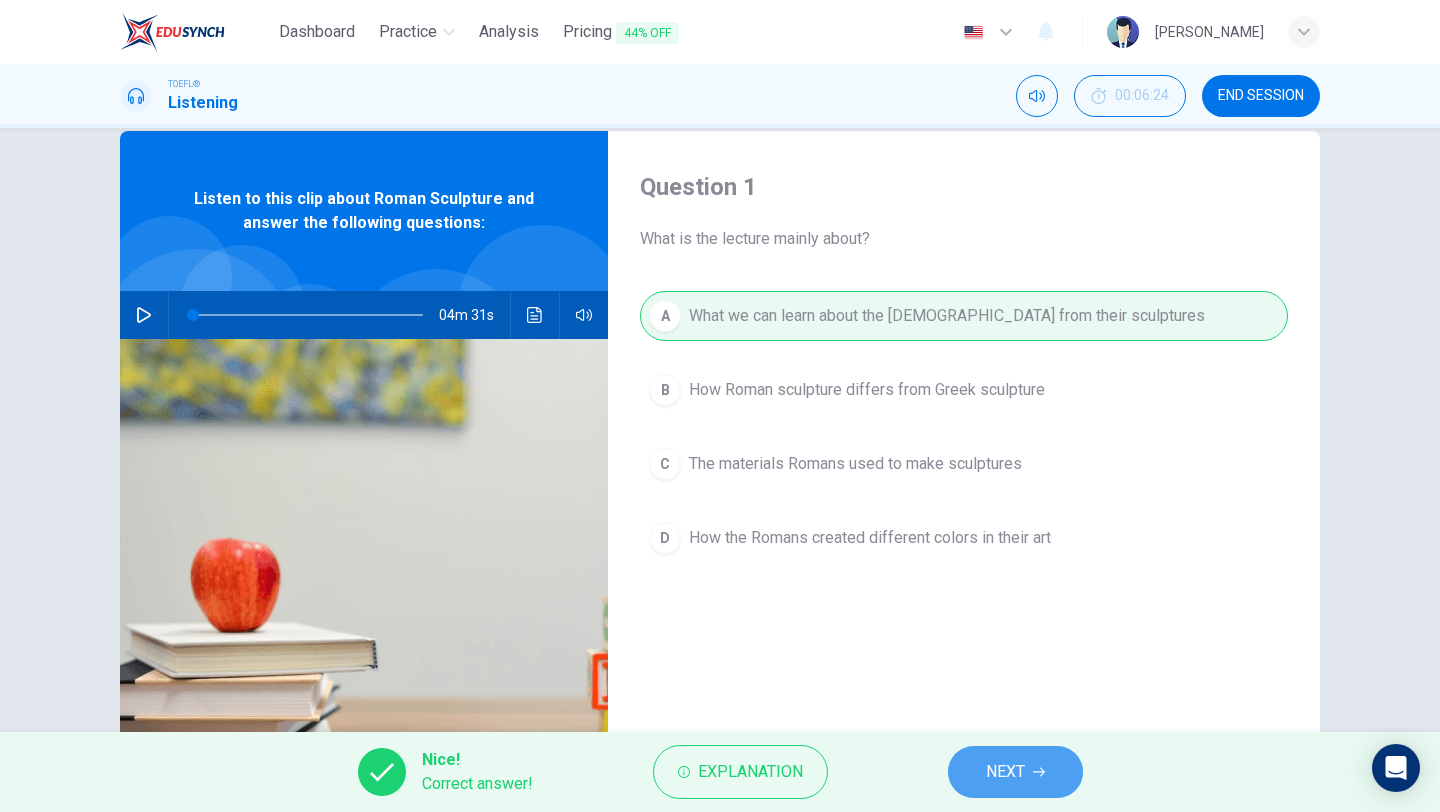 click on "NEXT" at bounding box center (1015, 772) 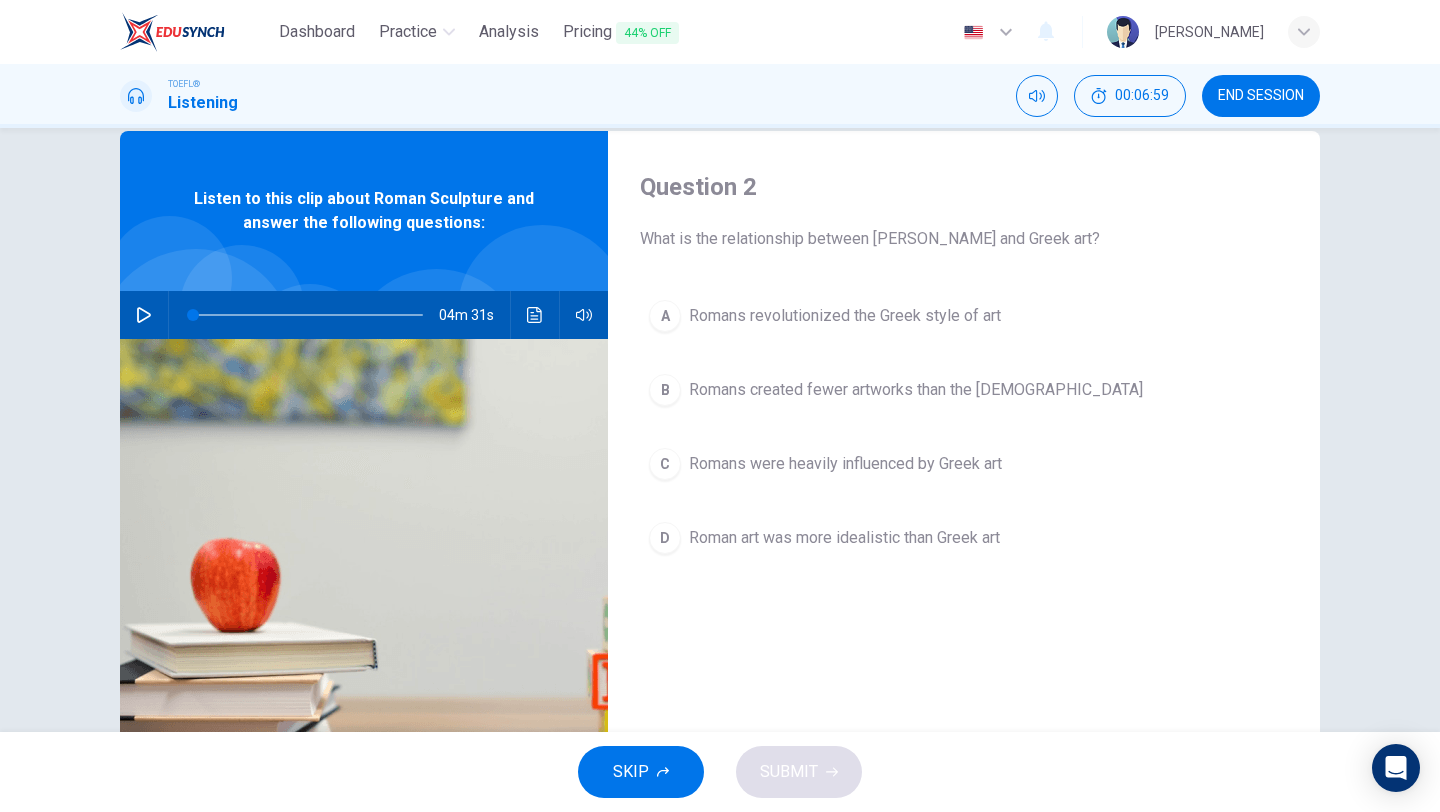 click on "Roman art was more idealistic than Greek art" at bounding box center [844, 538] 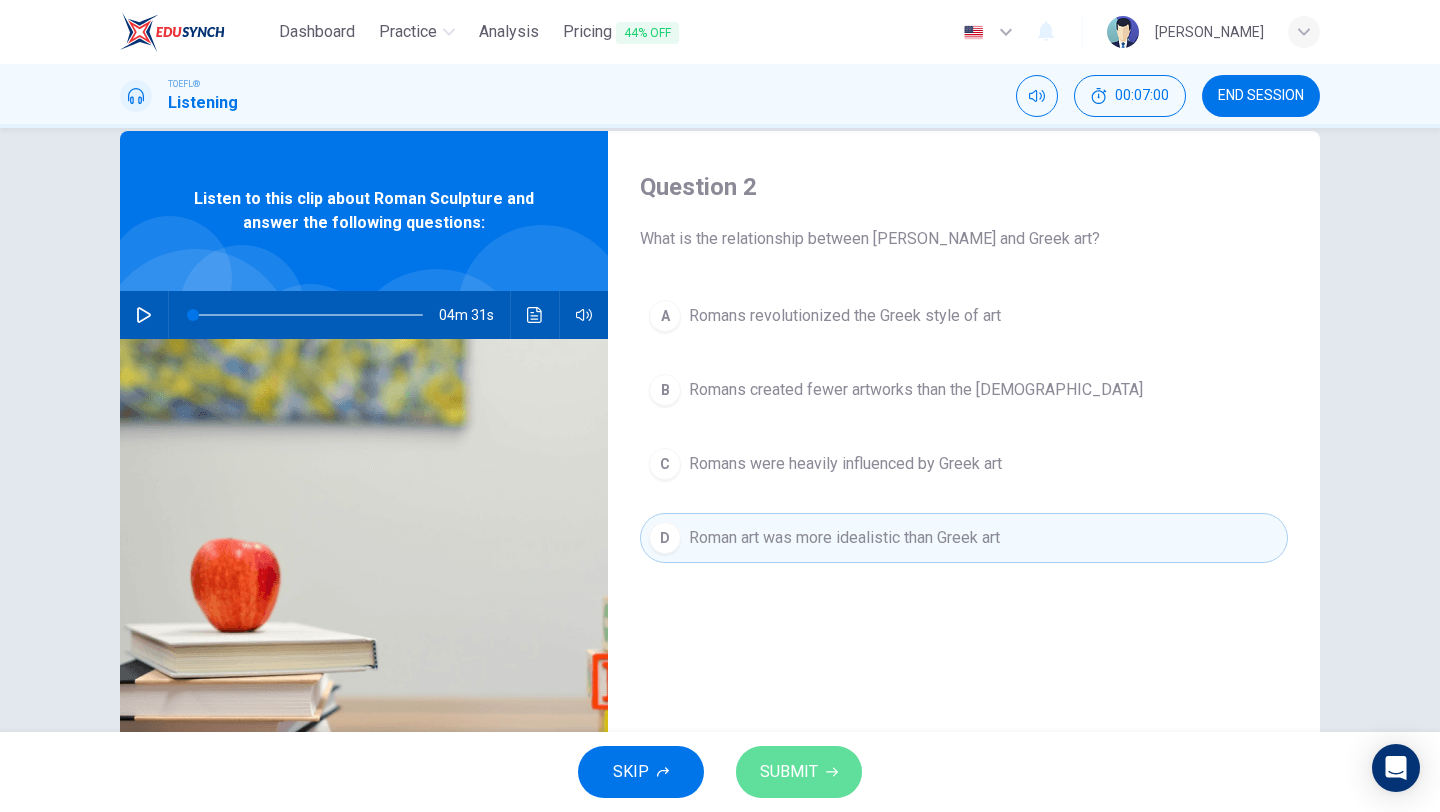 click on "SUBMIT" at bounding box center (799, 772) 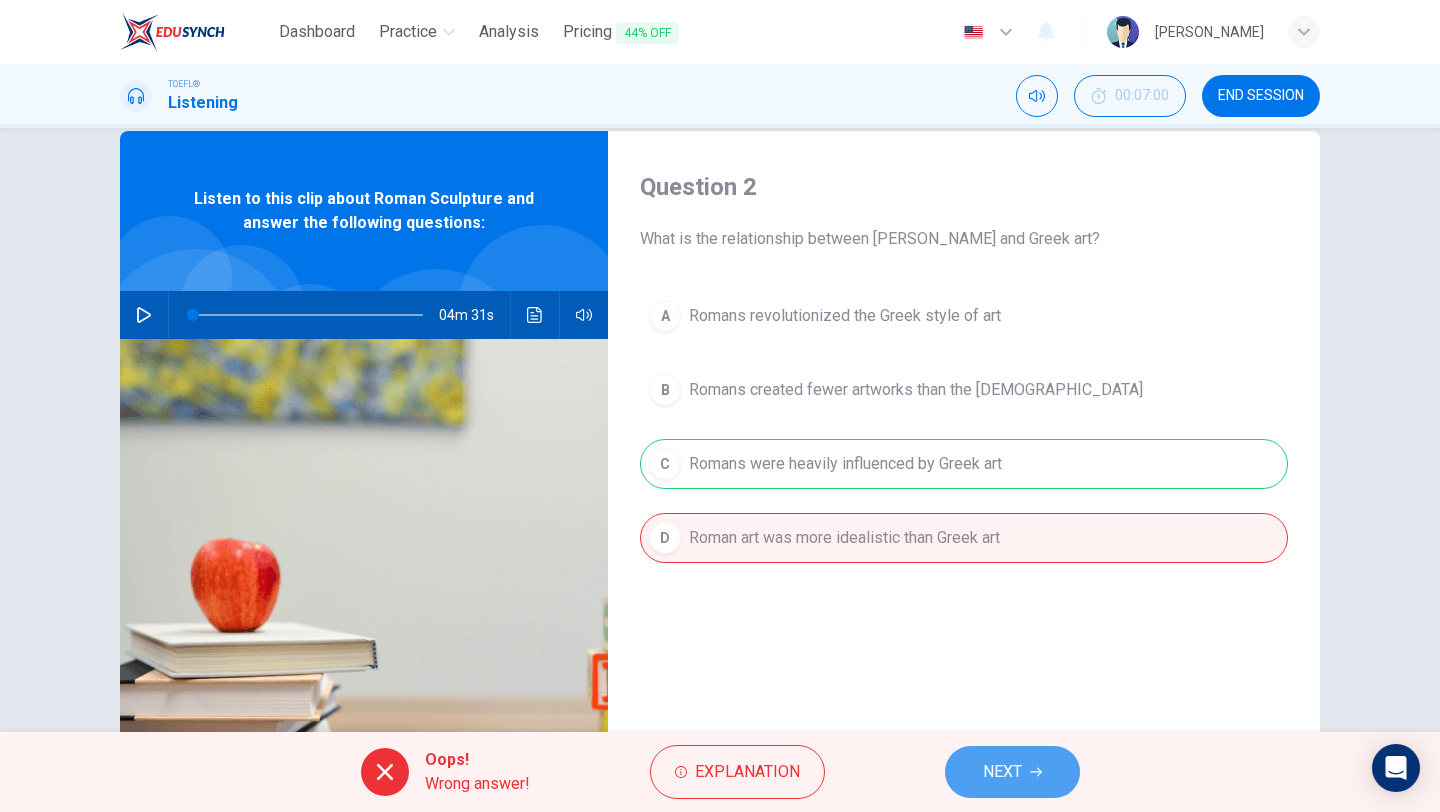 click on "NEXT" at bounding box center [1002, 772] 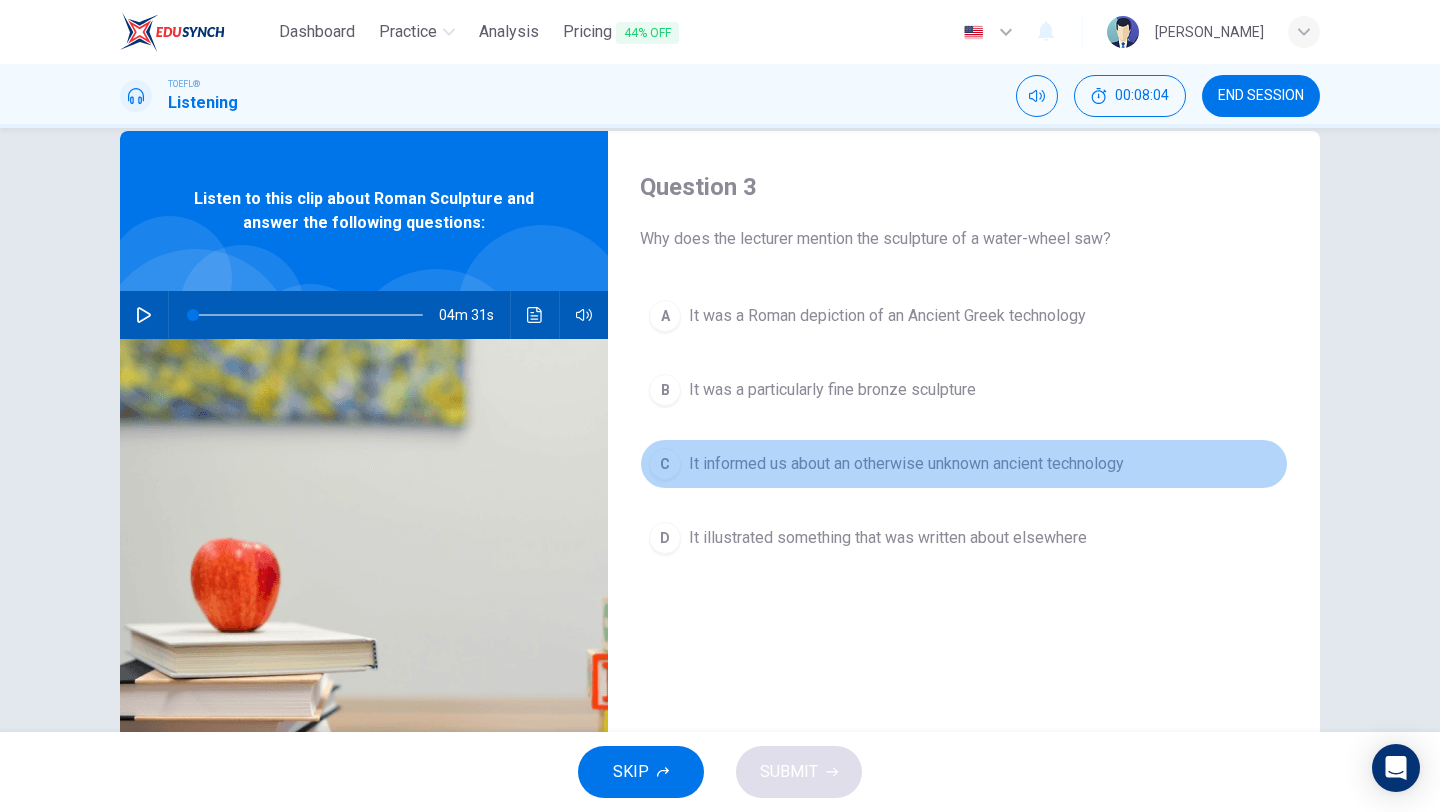 click on "It informed us about an otherwise unknown ancient technology" at bounding box center [906, 464] 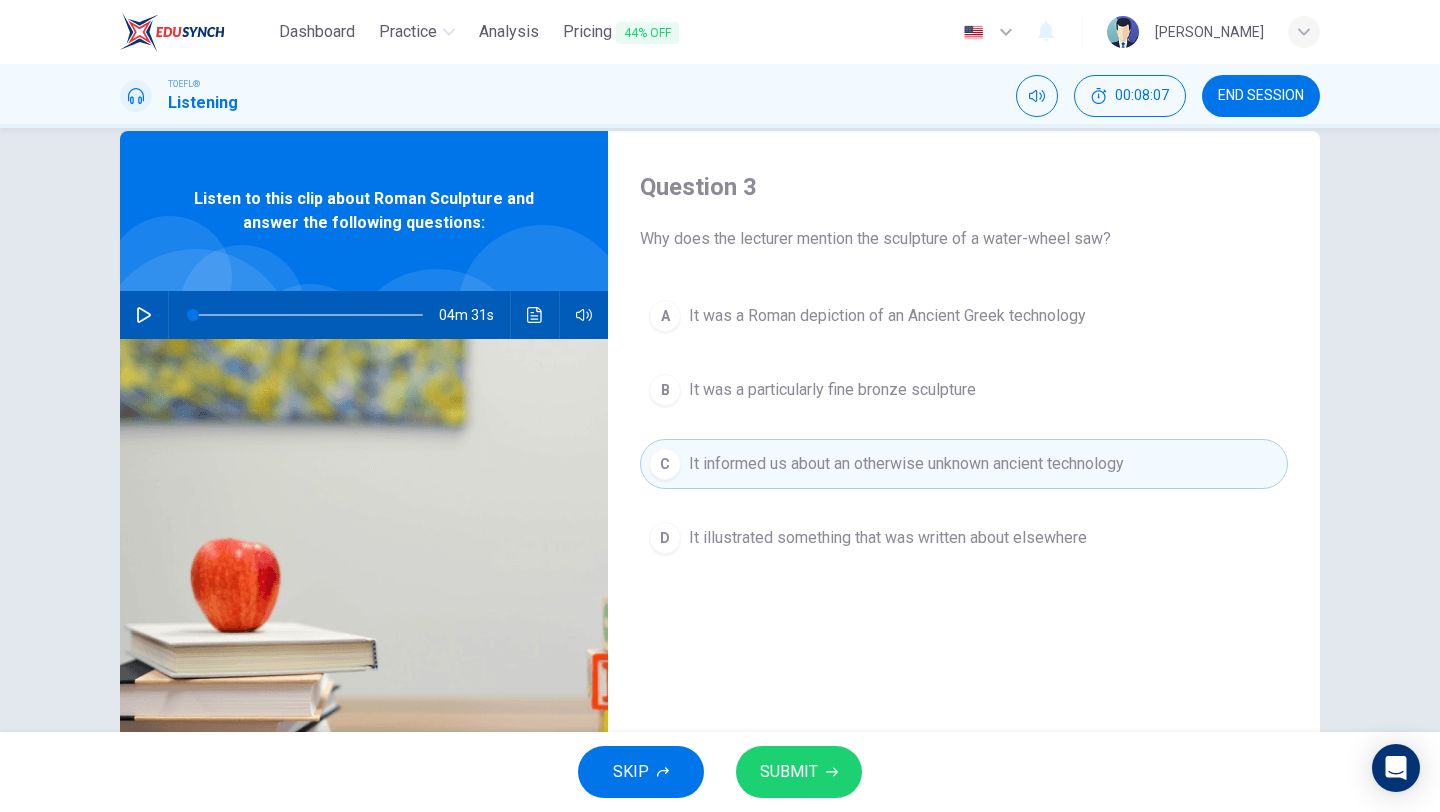 click on "SUBMIT" at bounding box center [789, 772] 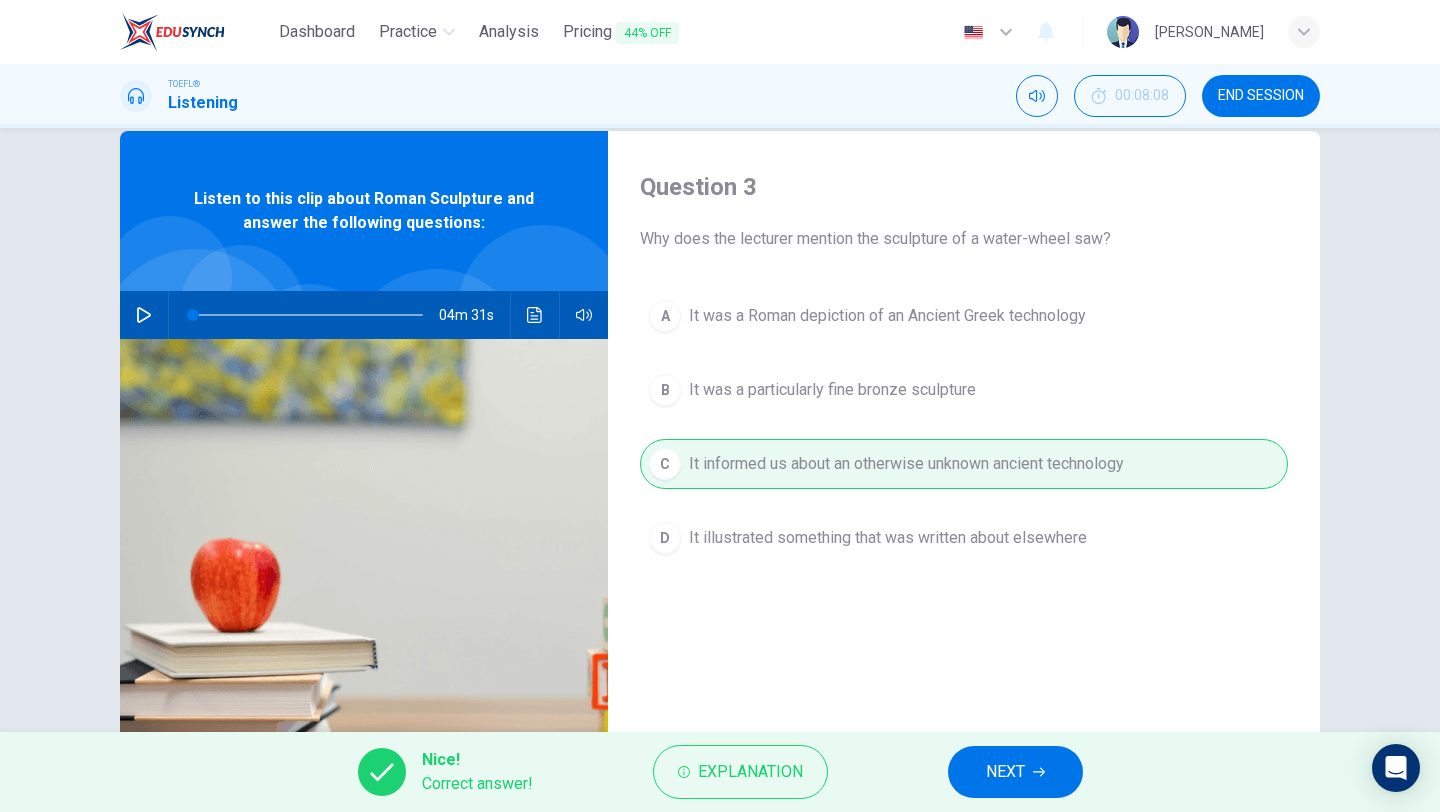 click on "NEXT" at bounding box center (1015, 772) 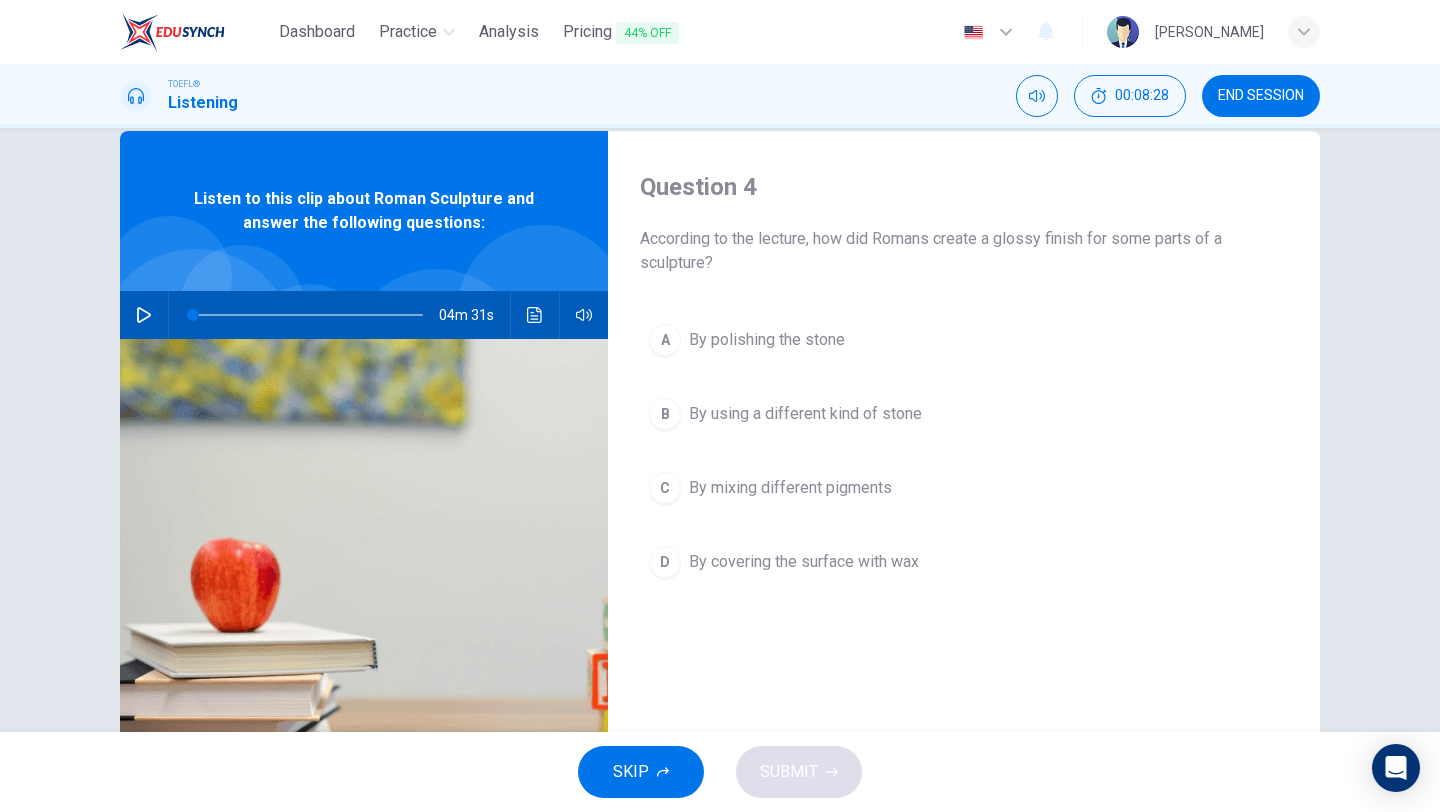 click on "By covering the surface with wax" at bounding box center [804, 562] 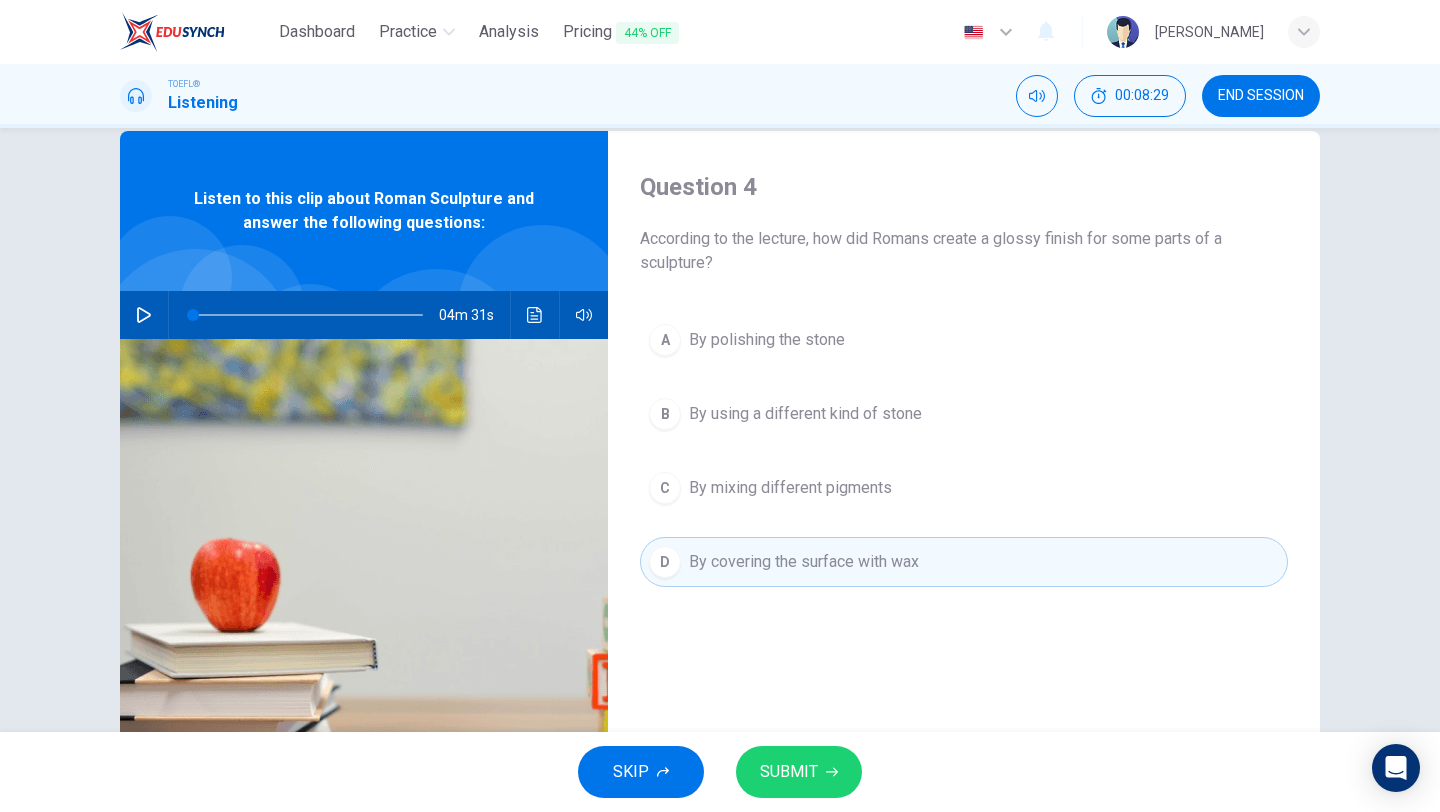 click on "By covering the surface with wax" at bounding box center (804, 562) 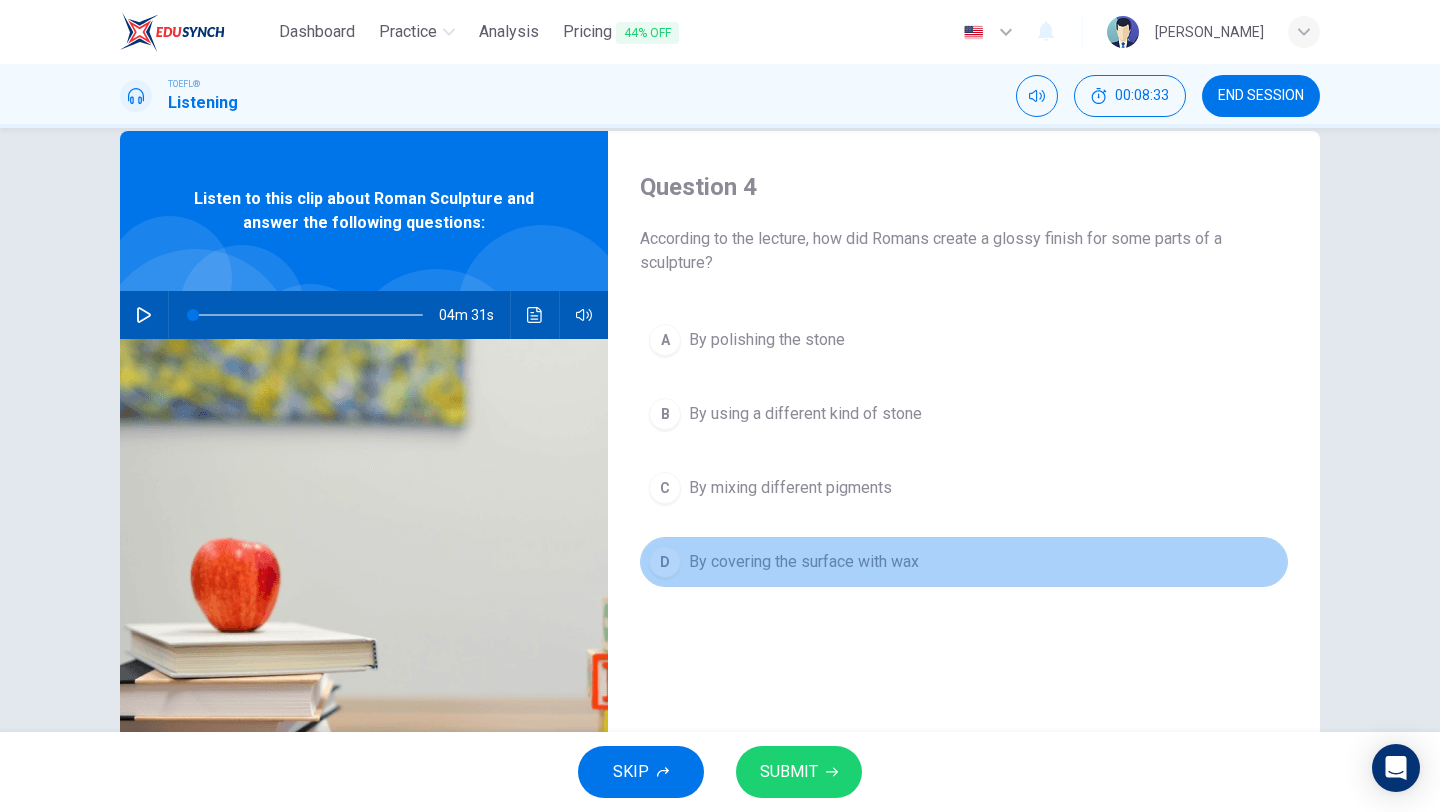 click on "D By covering the surface with wax" at bounding box center [964, 562] 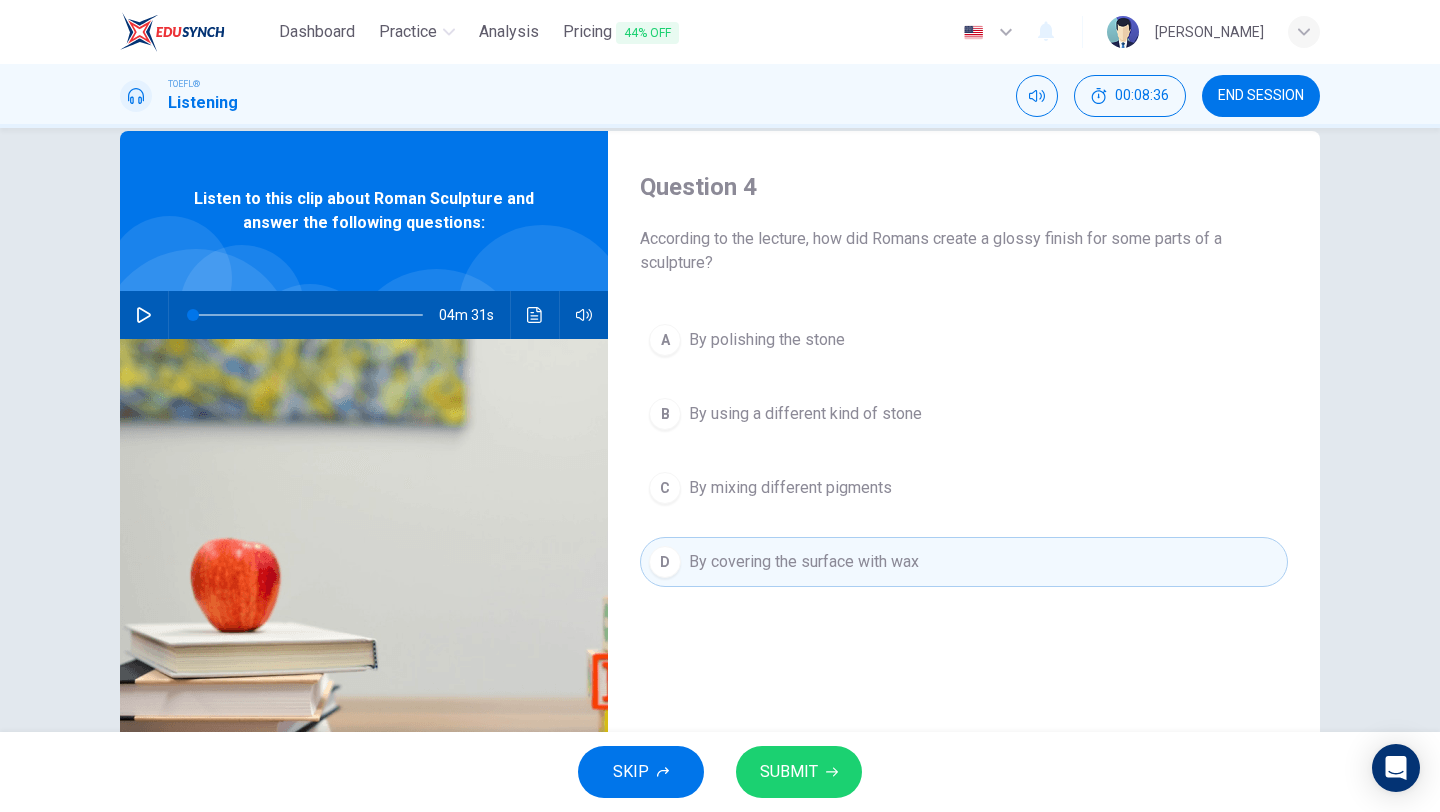 click on "SUBMIT" at bounding box center (799, 772) 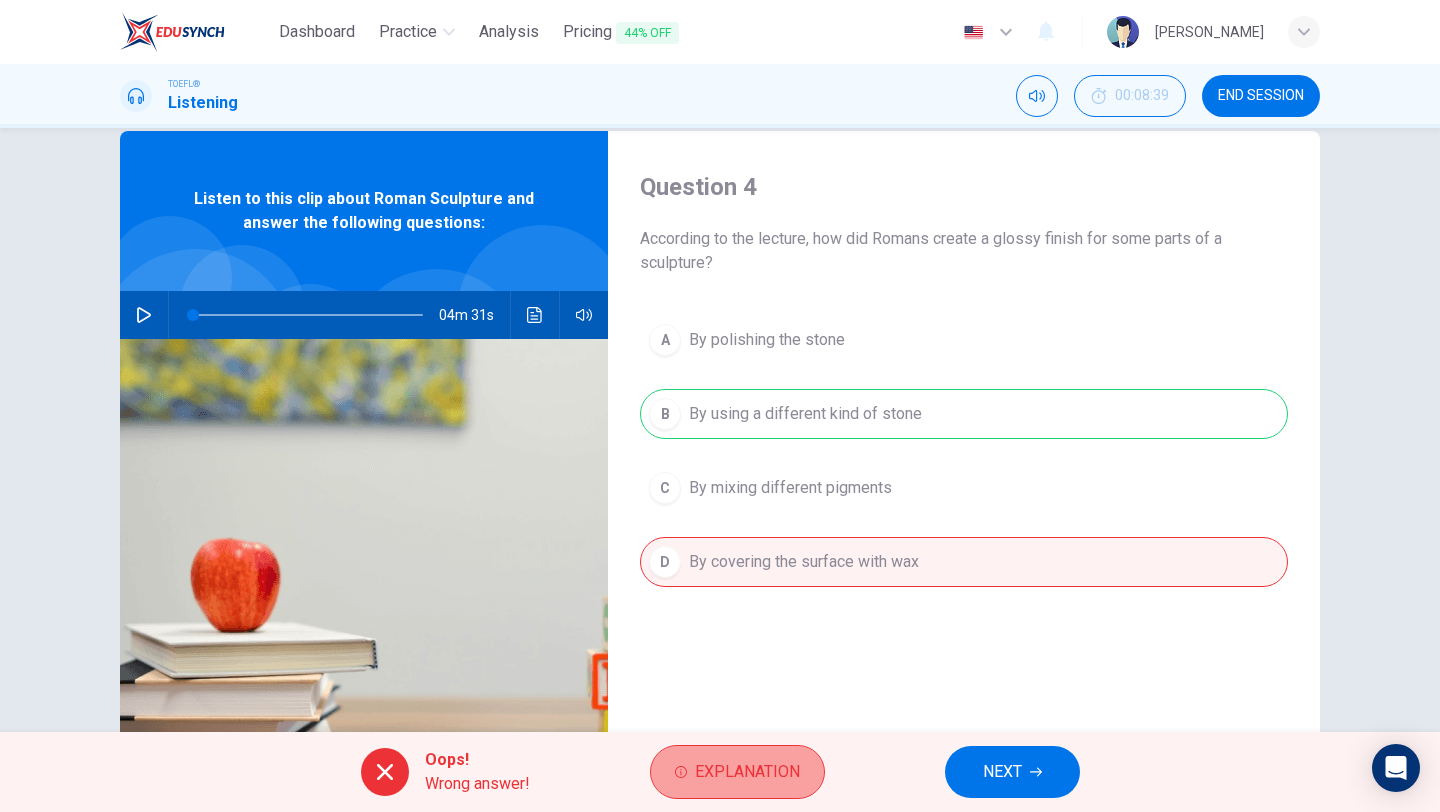 drag, startPoint x: 821, startPoint y: 765, endPoint x: 779, endPoint y: 768, distance: 42.107006 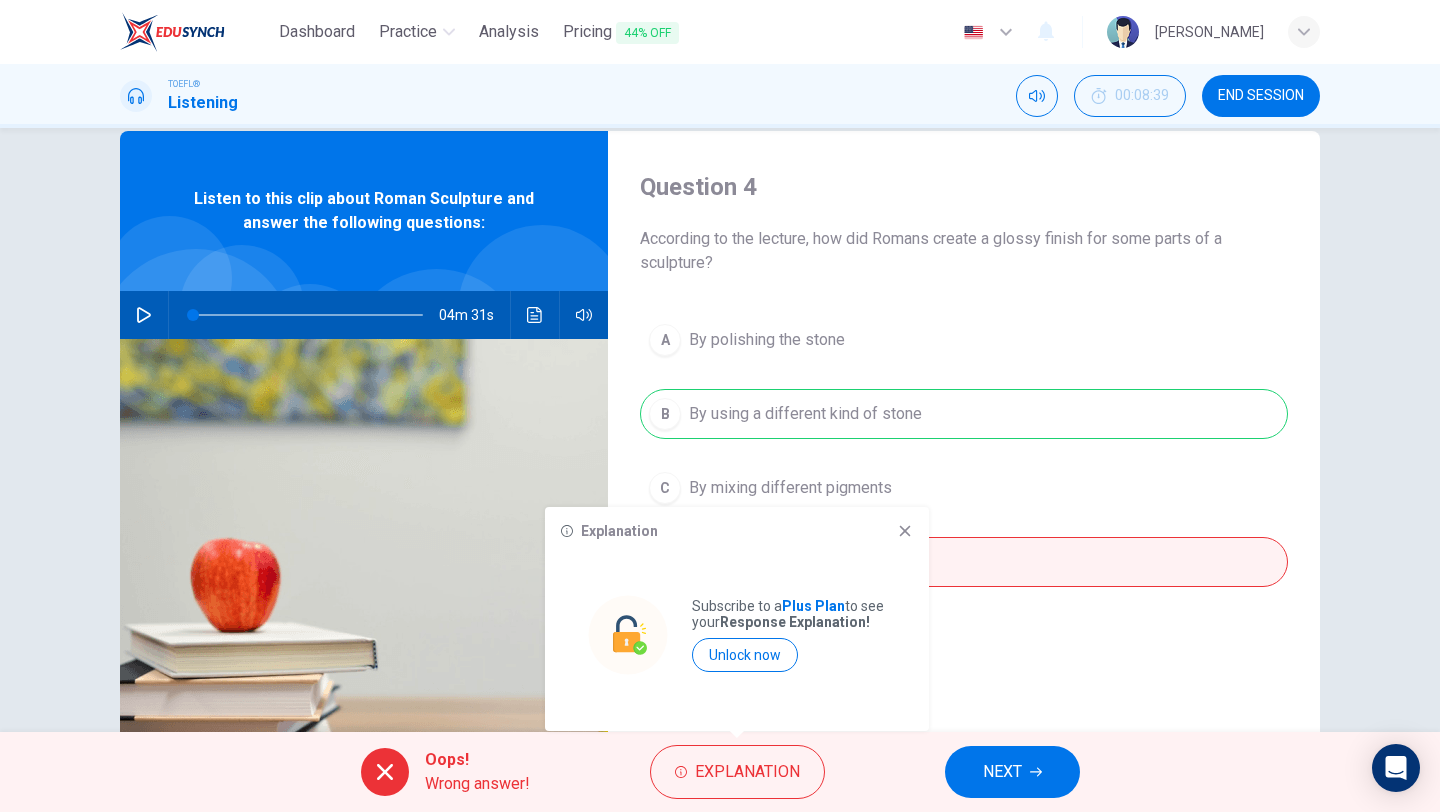 click 